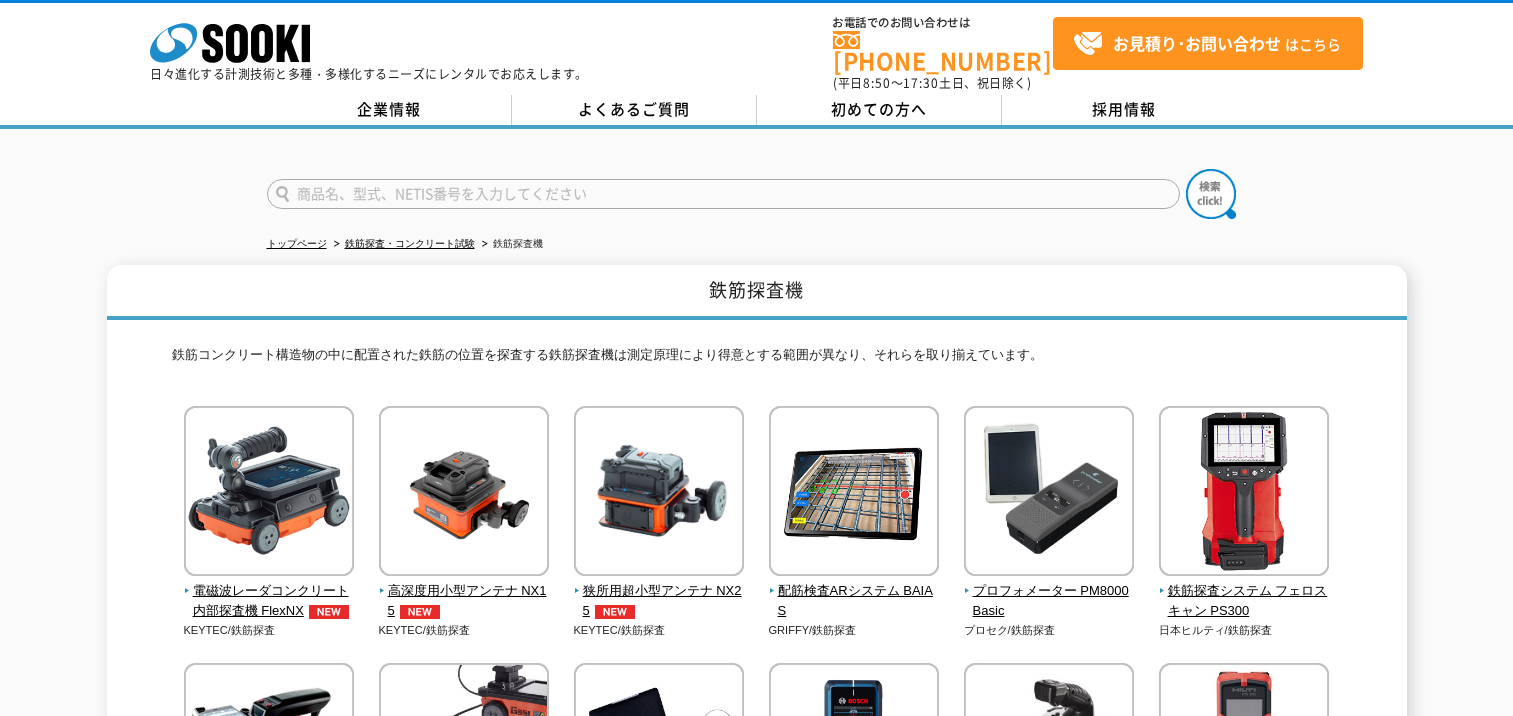 scroll, scrollTop: 0, scrollLeft: 0, axis: both 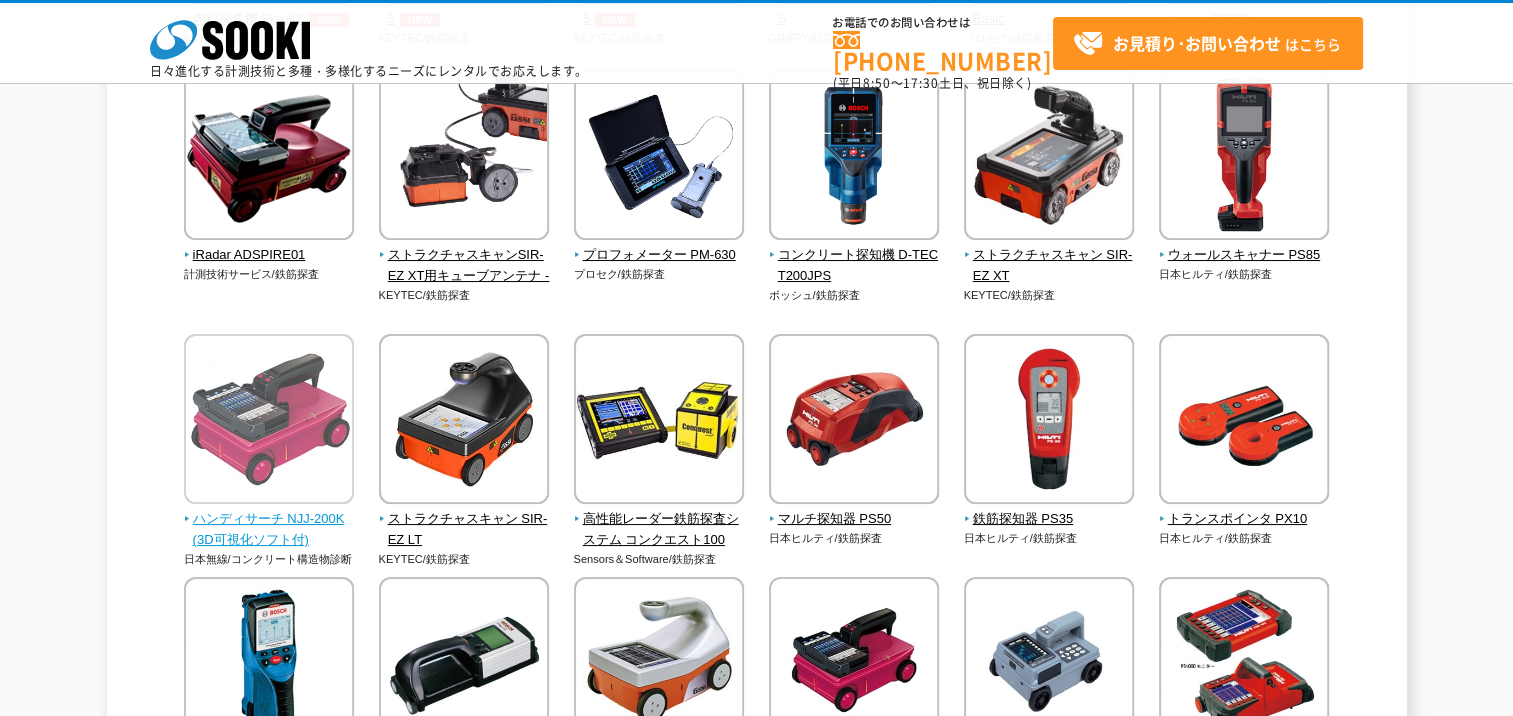 click at bounding box center [269, 421] 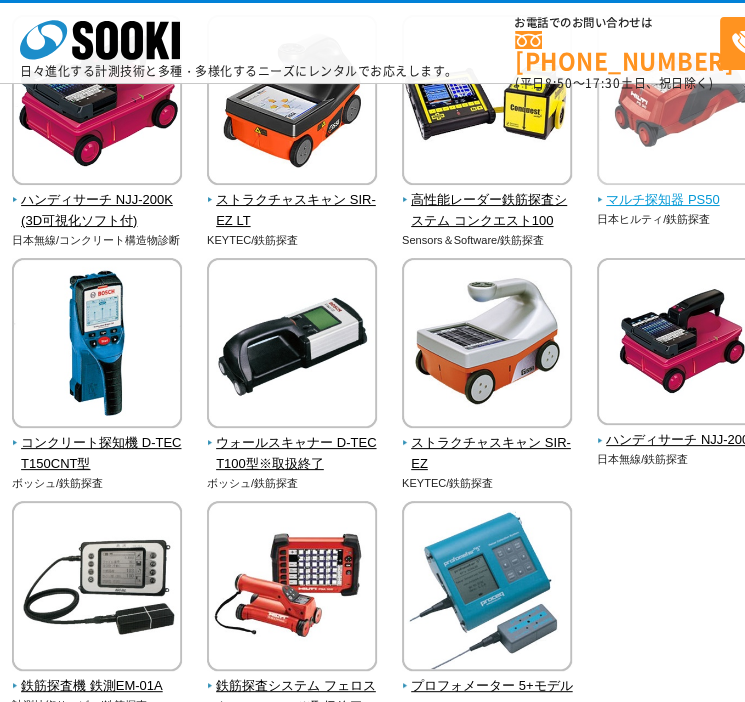 scroll, scrollTop: 1000, scrollLeft: 0, axis: vertical 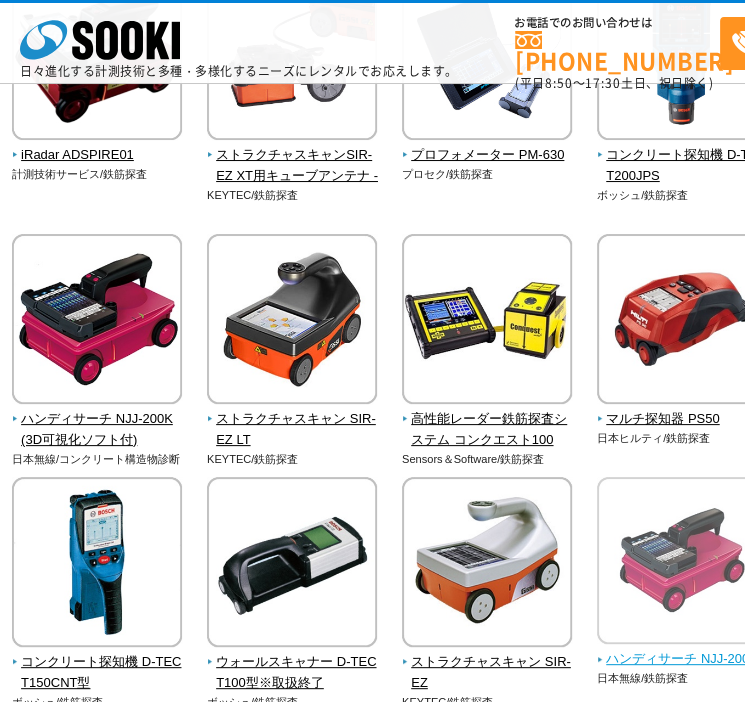 click at bounding box center (682, 563) 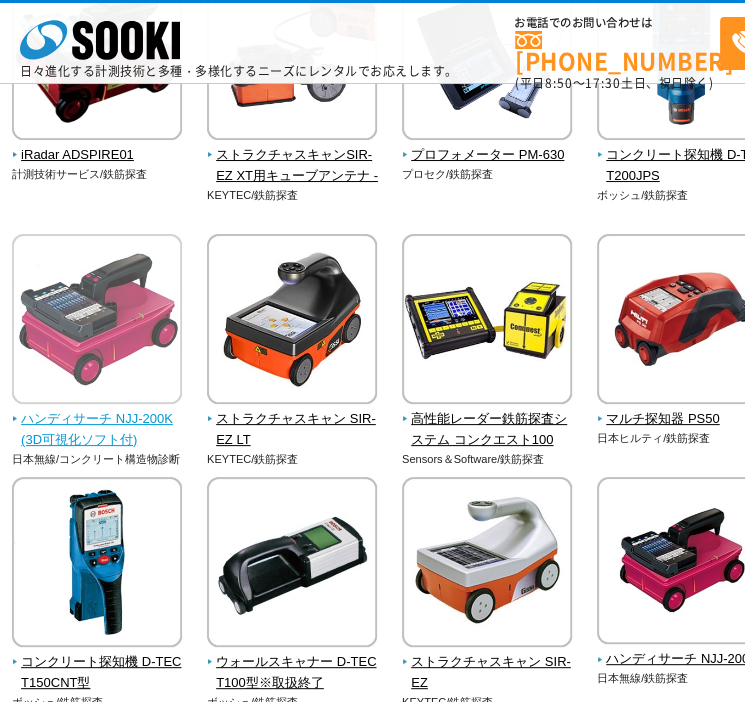 click at bounding box center (97, 321) 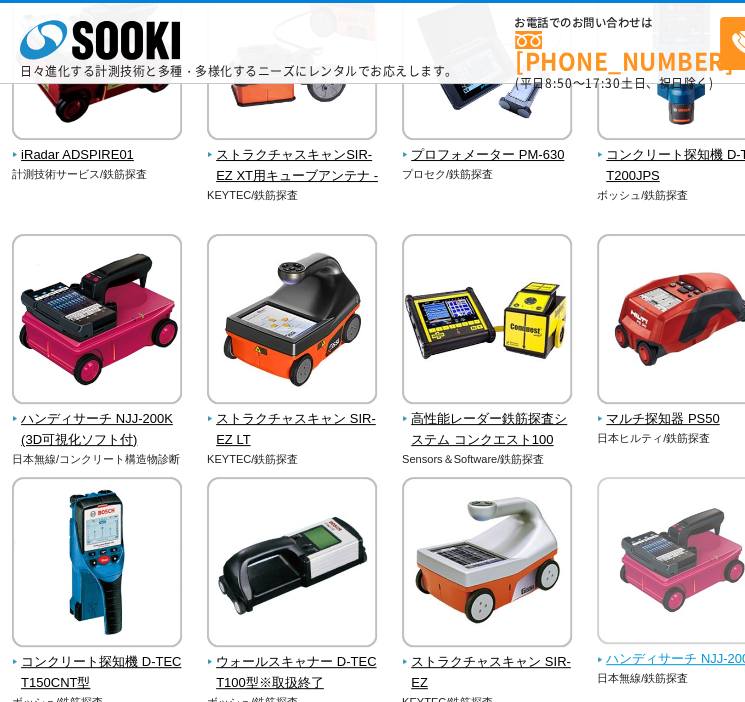 click at bounding box center [682, 563] 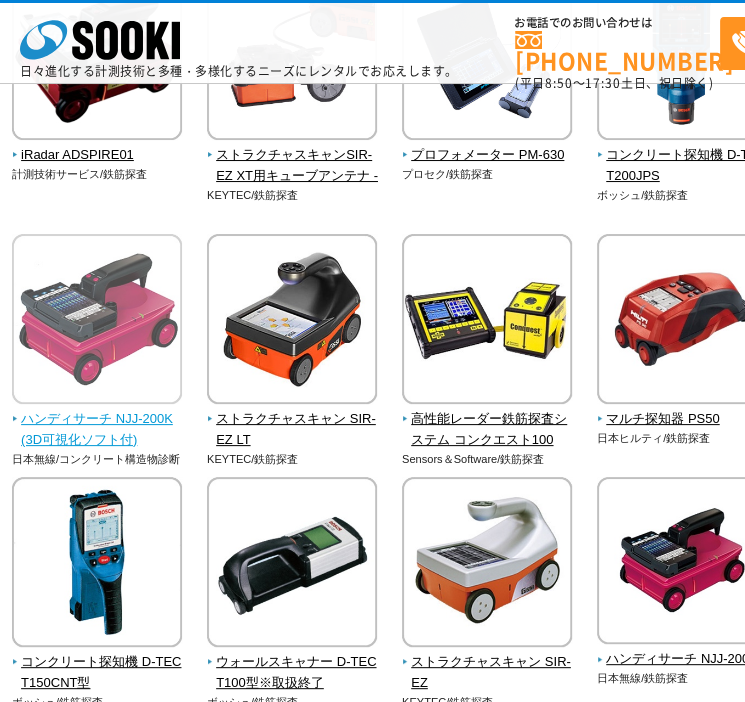 click at bounding box center (97, 321) 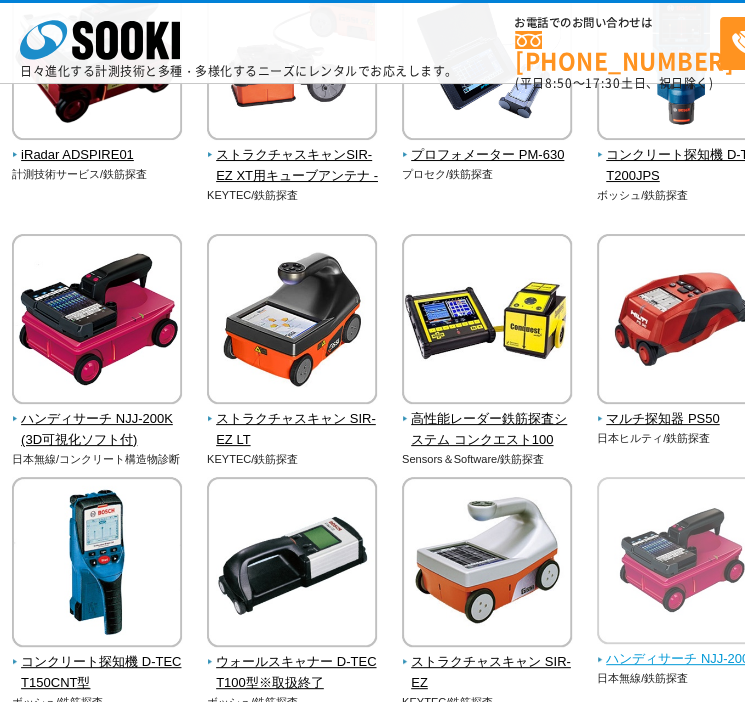 click at bounding box center [682, 563] 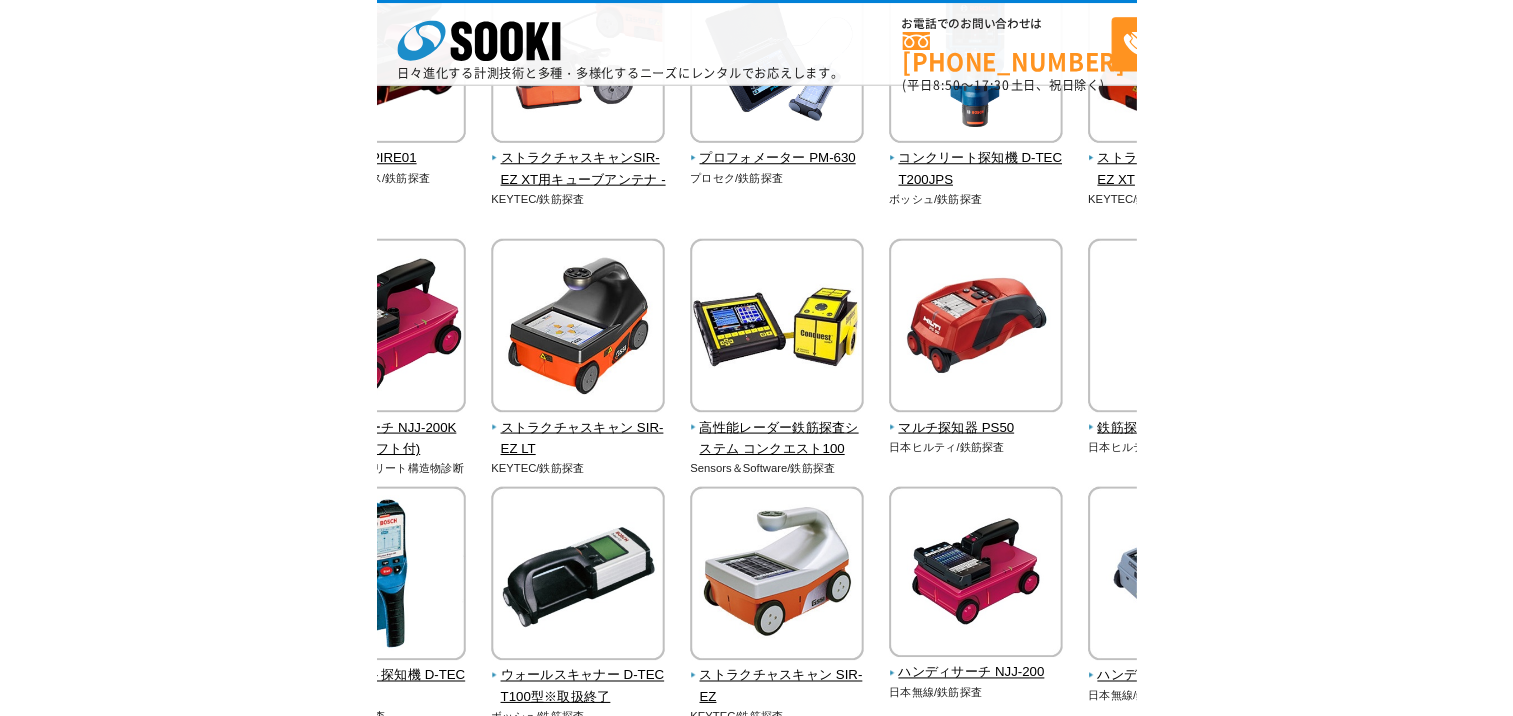 scroll, scrollTop: 614, scrollLeft: 0, axis: vertical 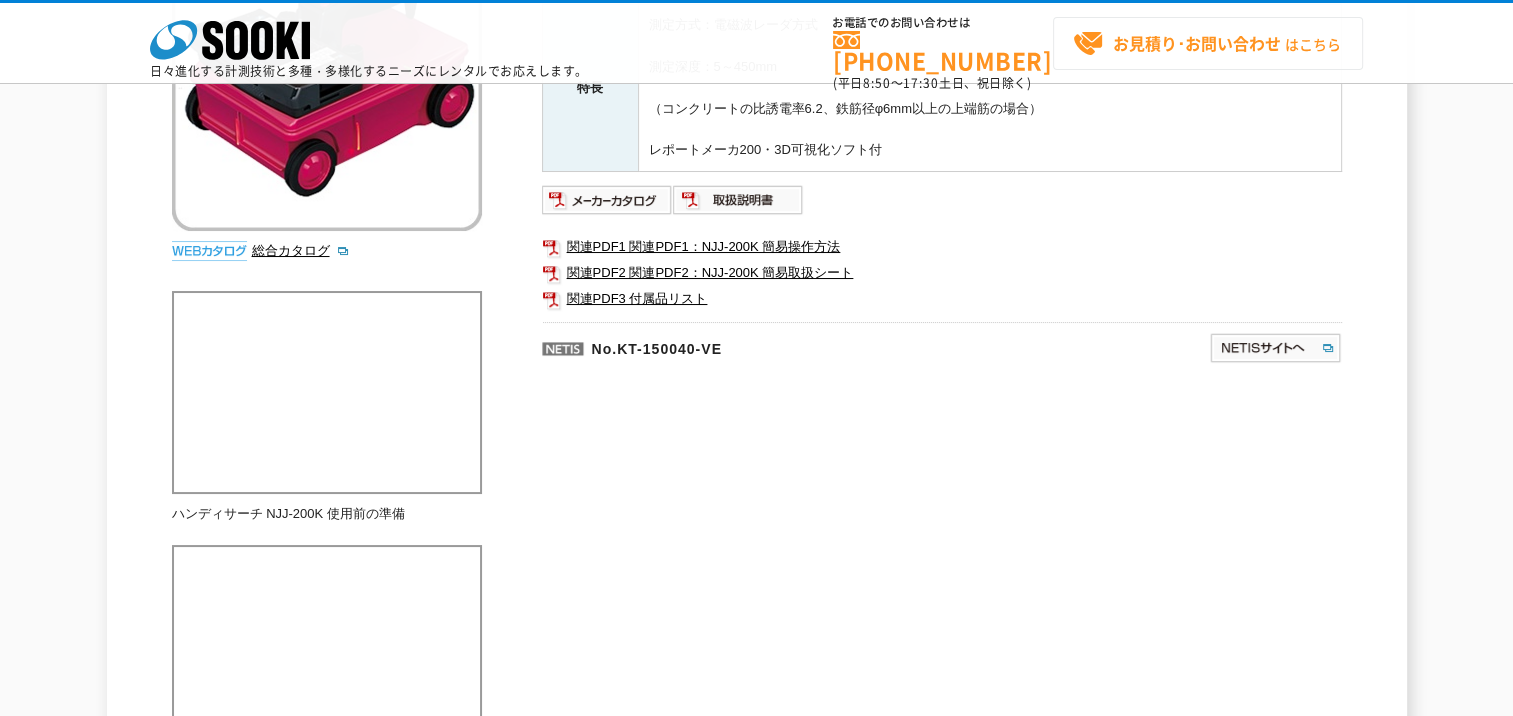 click on "お見積り･お問い合わせ" at bounding box center (1197, 43) 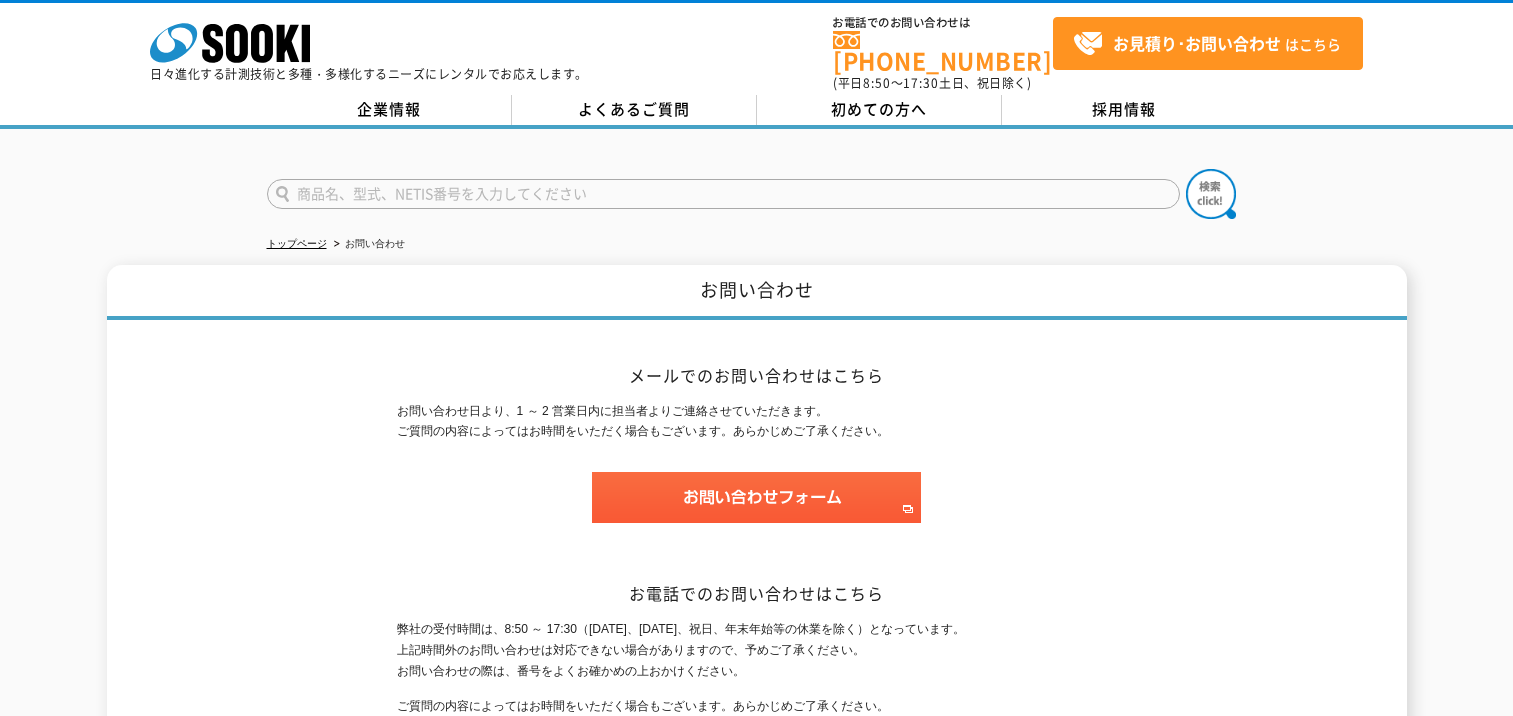 scroll, scrollTop: 0, scrollLeft: 0, axis: both 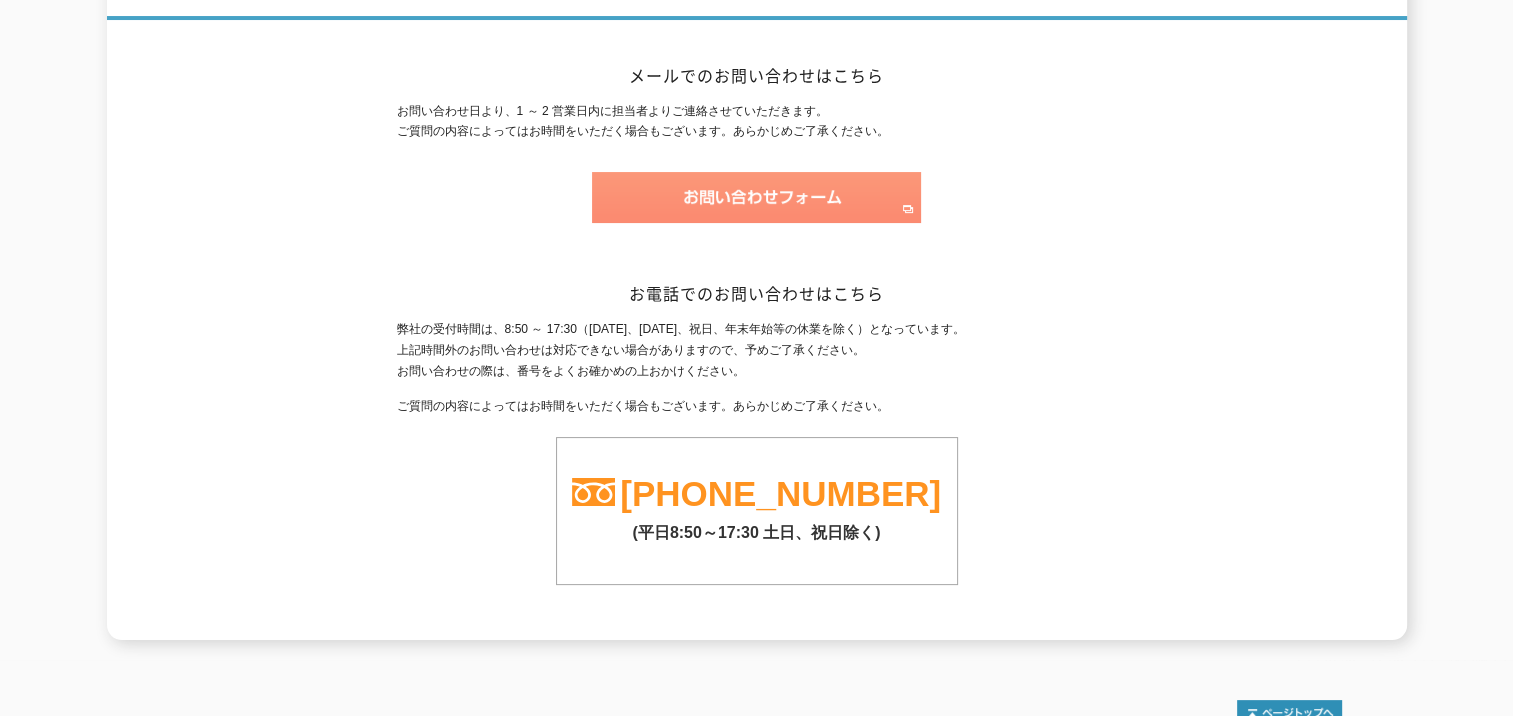 click at bounding box center [756, 197] 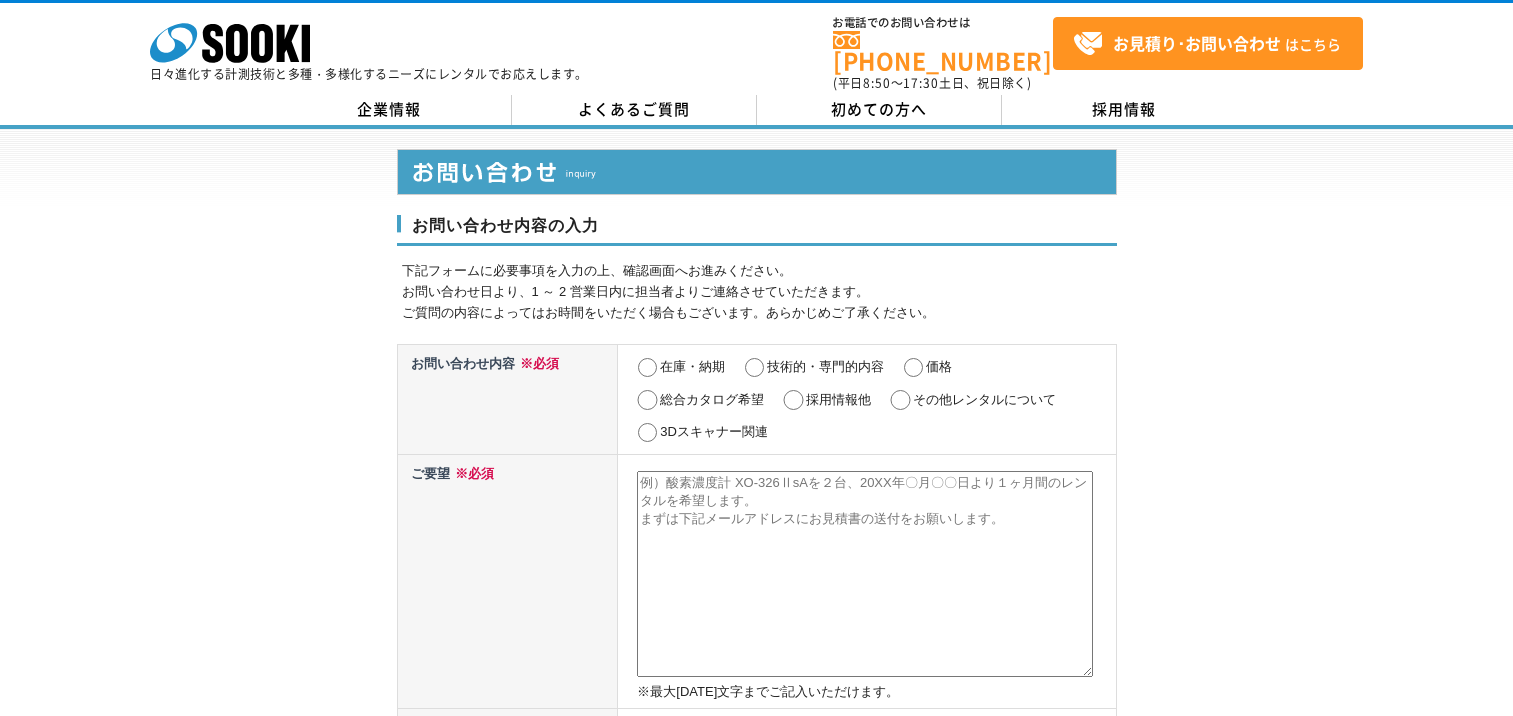 scroll, scrollTop: 0, scrollLeft: 0, axis: both 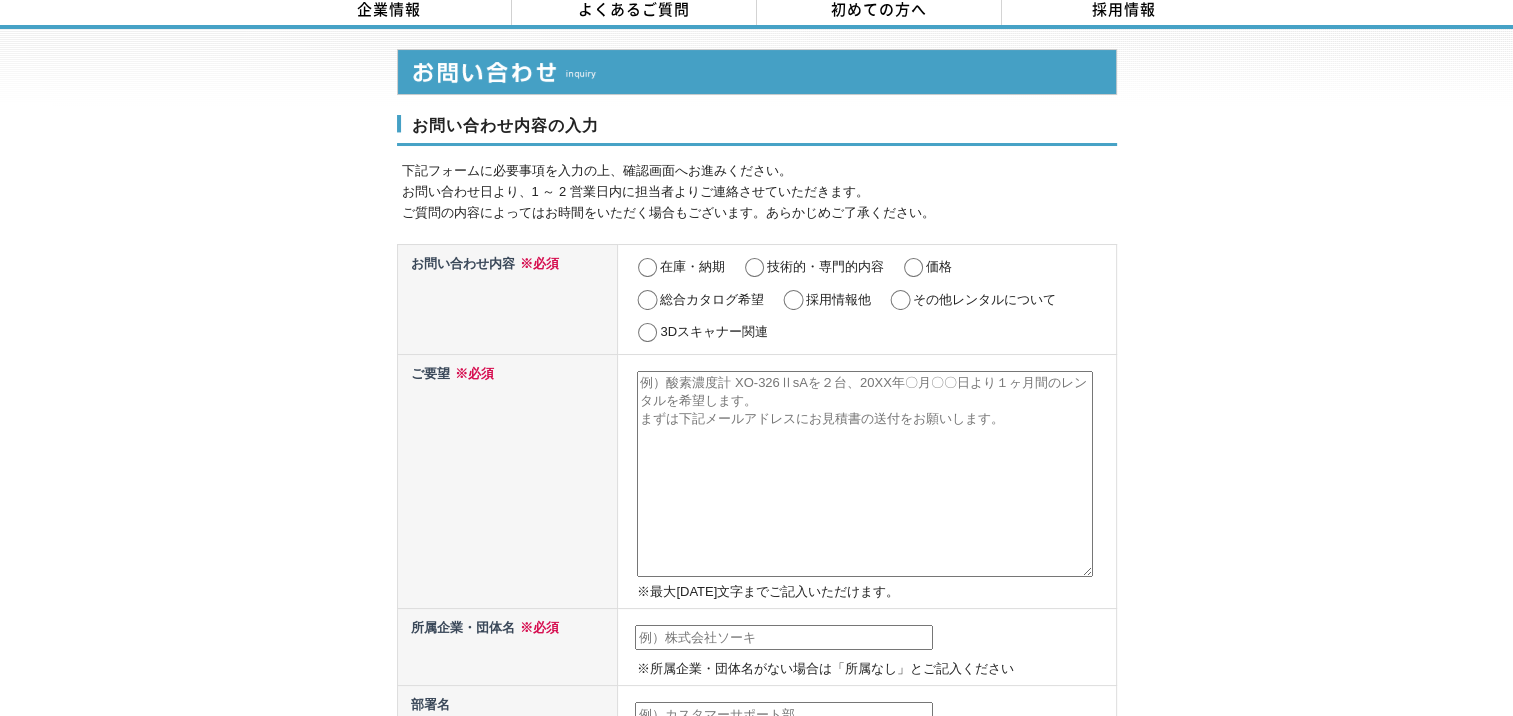 click on "その他レンタルについて" at bounding box center [900, 300] 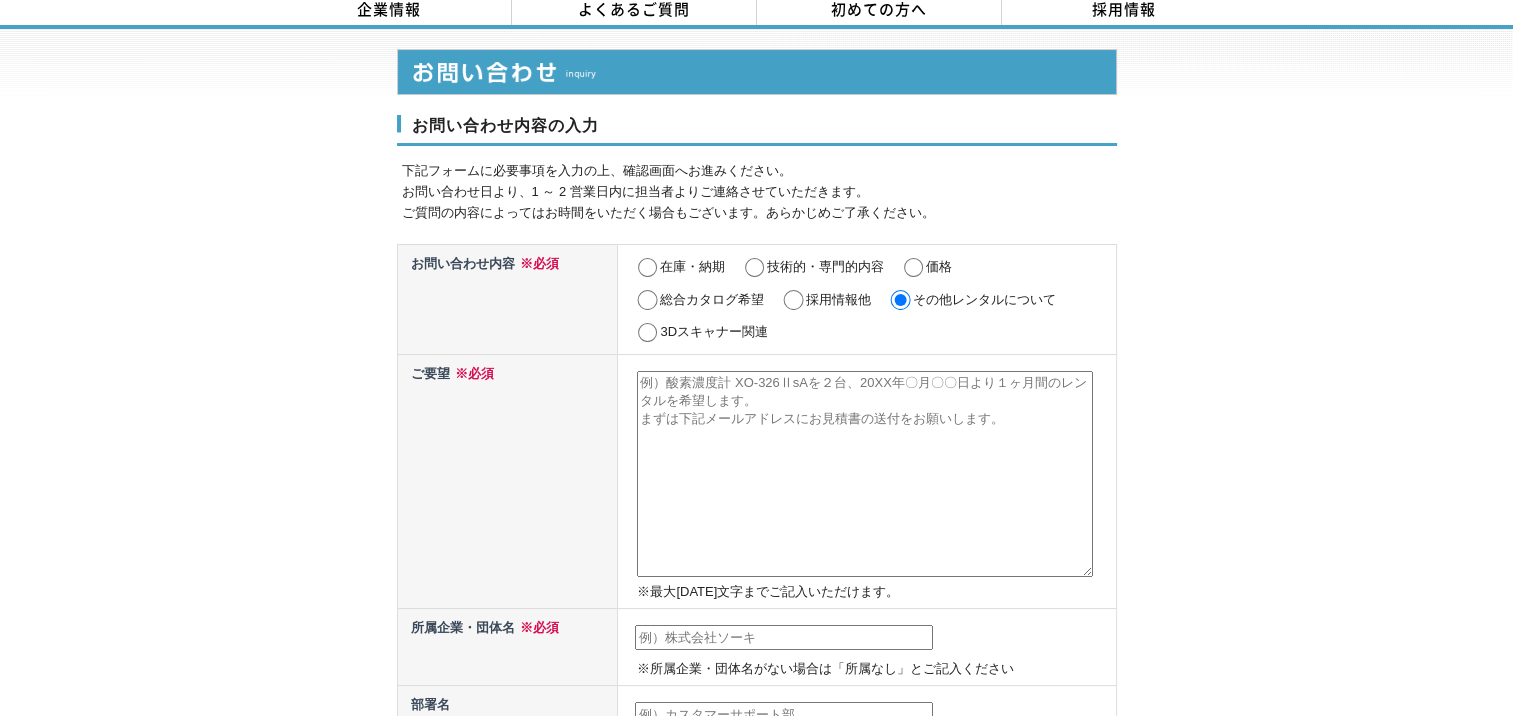 click at bounding box center [865, 474] 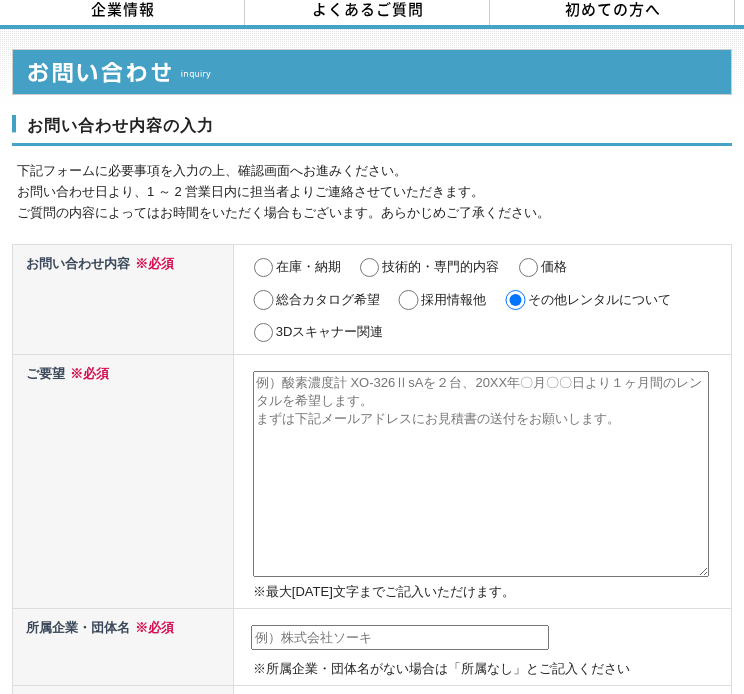click at bounding box center [481, 474] 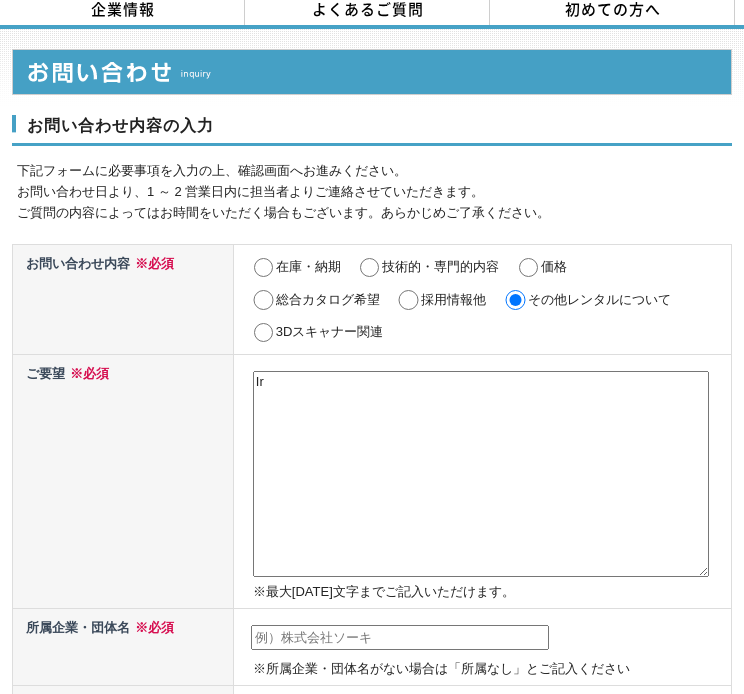 type on "I" 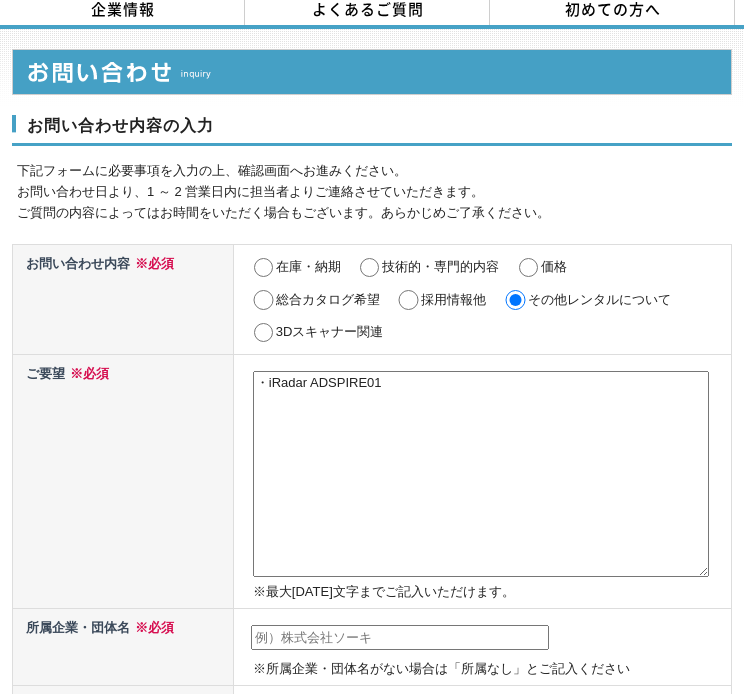 click on "・iRadar ADSPIRE01" at bounding box center (481, 474) 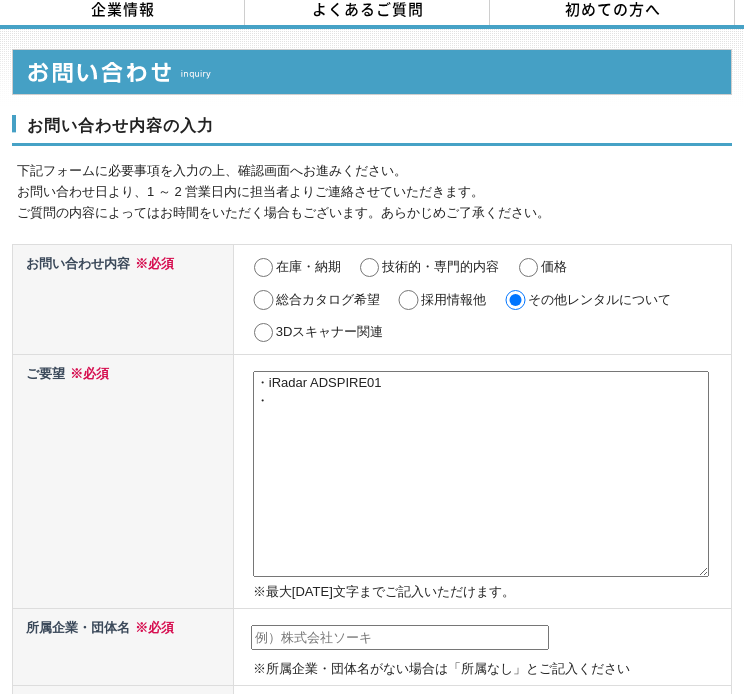 click on "・iRadar ADSPIRE01
・" at bounding box center (481, 474) 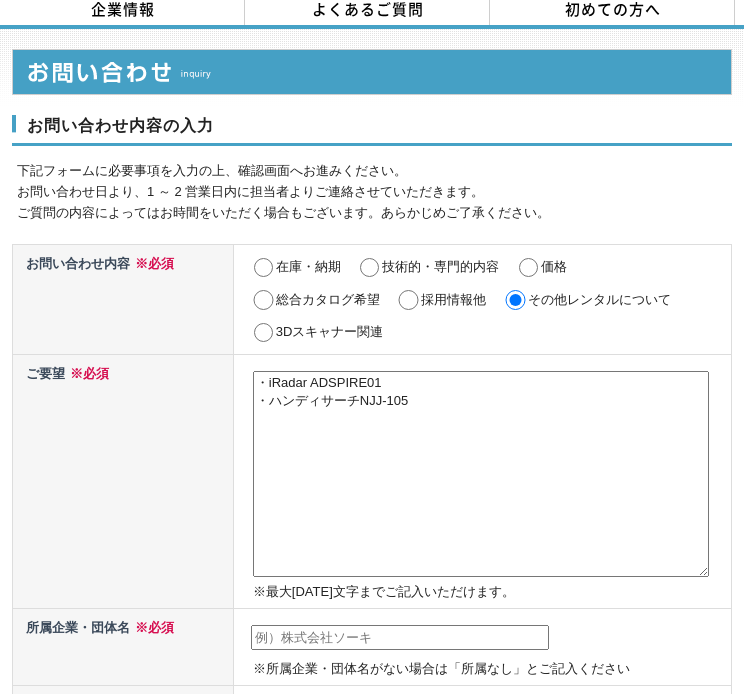 click on "・iRadar ADSPIRE01
・ハンディサーチNJJ-105" at bounding box center [481, 474] 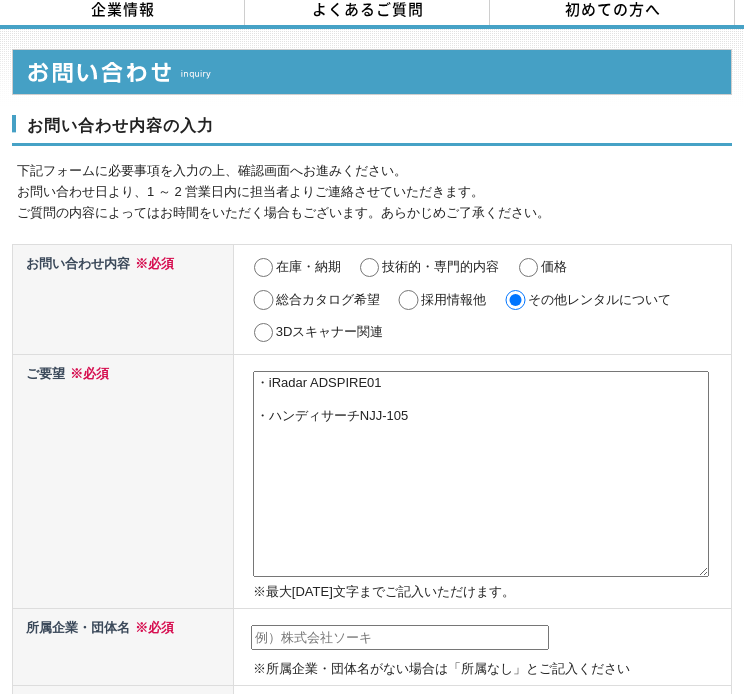 click on "・iRadar ADSPIRE01
・ハンディサーチNJJ-105" at bounding box center (481, 474) 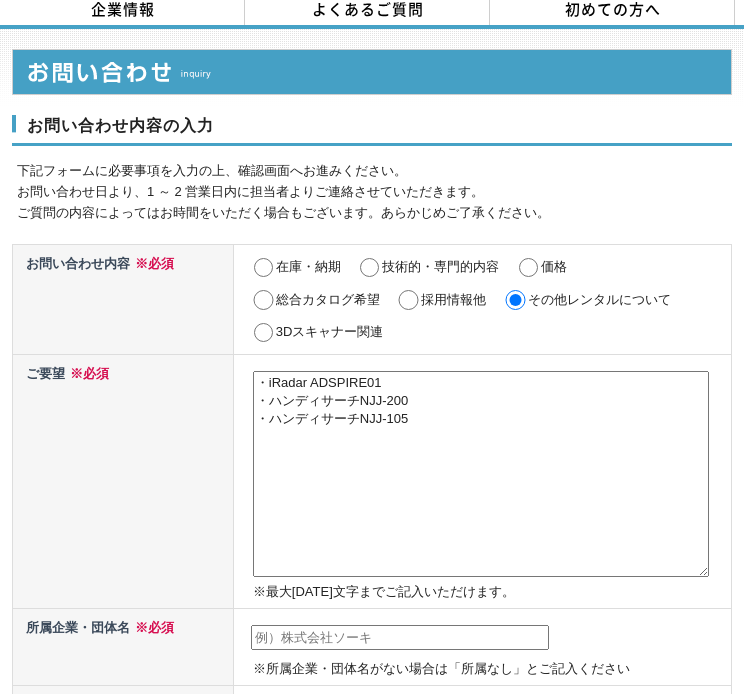 click on "・iRadar ADSPIRE01
・ハンディサーチNJJ-200
・ハンディサーチNJJ-105" at bounding box center [481, 474] 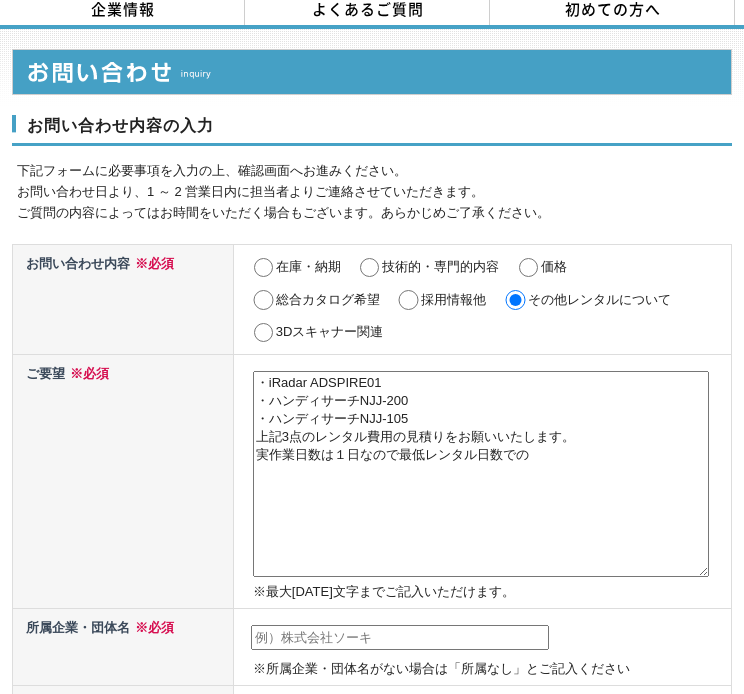 click on "・iRadar ADSPIRE01
・ハンディサーチNJJ-200
・ハンディサーチNJJ-105
上記3点のレンタル費用の見積りをお願いいたします。
実作業日数は１日なので最低レンタル日数での" at bounding box center [481, 474] 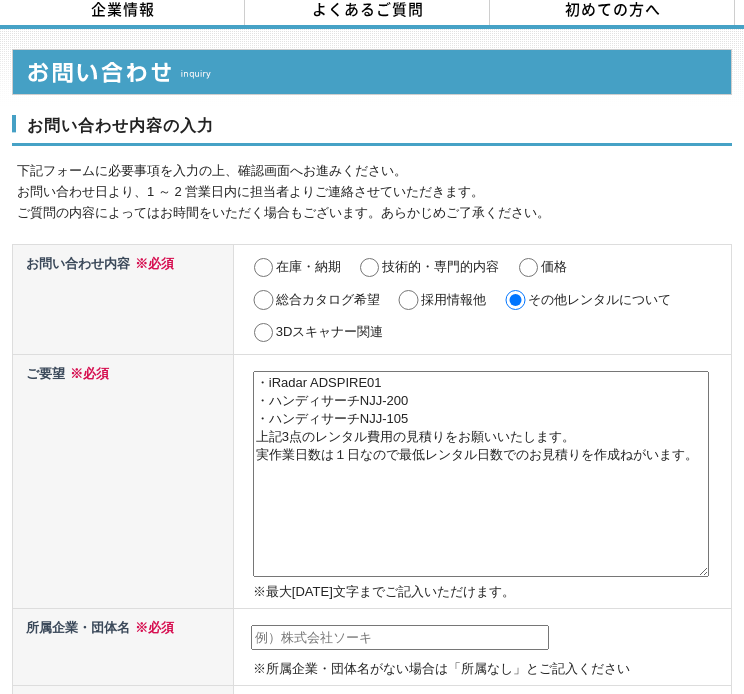 click on "・iRadar ADSPIRE01
・ハンディサーチNJJ-200
・ハンディサーチNJJ-105
上記3点のレンタル費用の見積りをお願いいたします。
実作業日数は１日なので最低レンタル日数でのお見積りを作成ねがいます。" at bounding box center (481, 474) 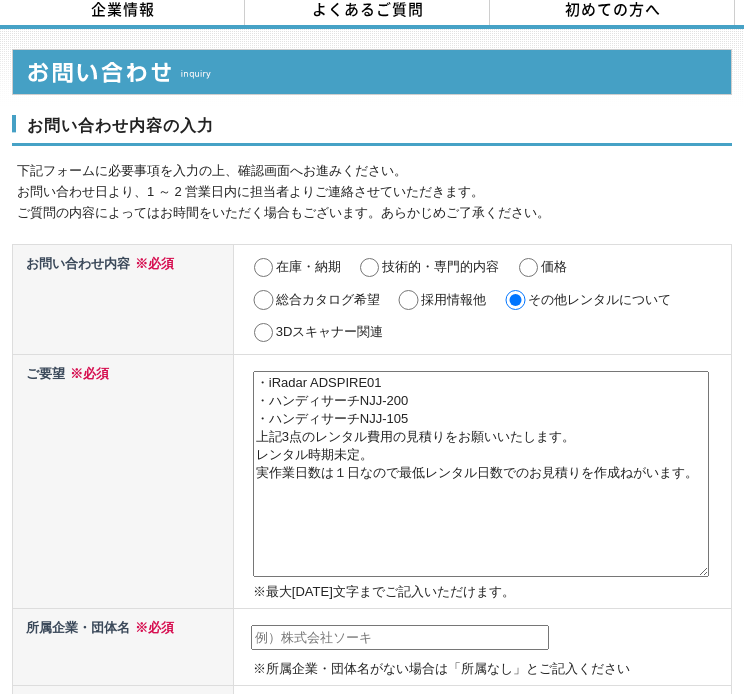 type on "・iRadar ADSPIRE01
・ハンディサーチNJJ-200
・ハンディサーチNJJ-105
上記3点のレンタル費用の見積りをお願いいたします。
レンタル時期未定。
実作業日数は１日なので最低レンタル日数でのお見積りを作成ねがいます。" 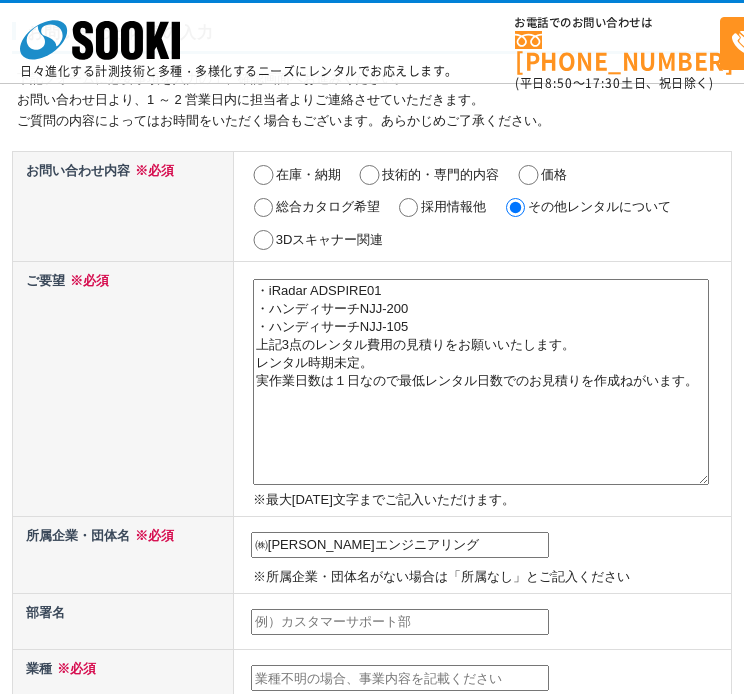 scroll, scrollTop: 400, scrollLeft: 0, axis: vertical 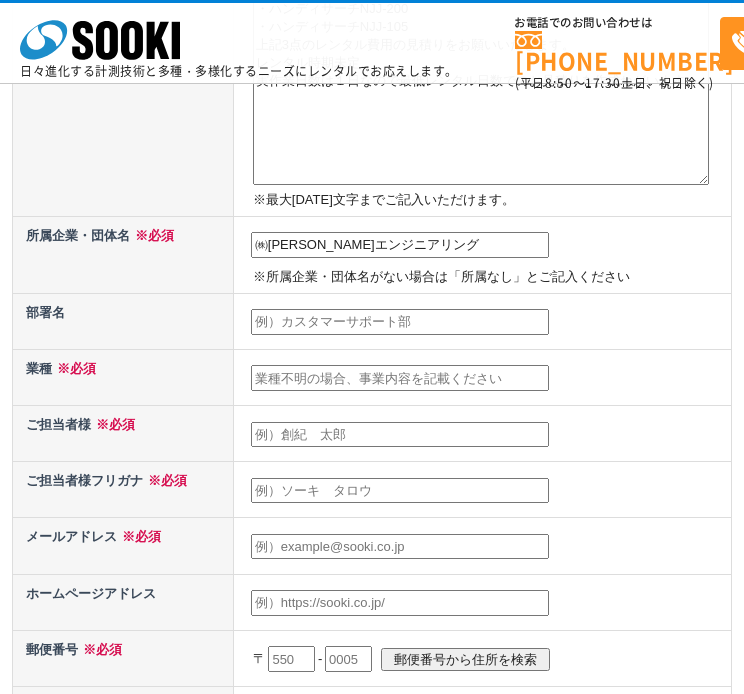 type on "㈱中嶋エンジニアリング" 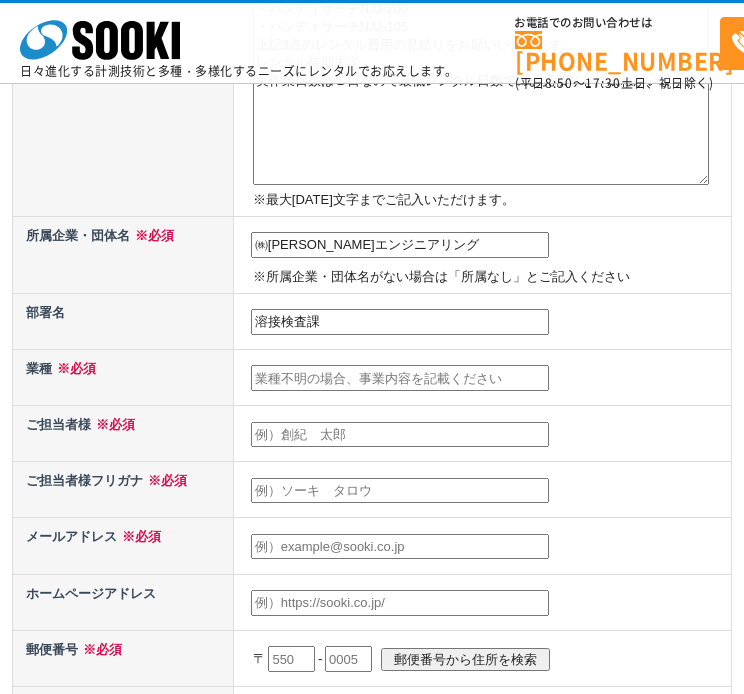 type on "溶接検査課" 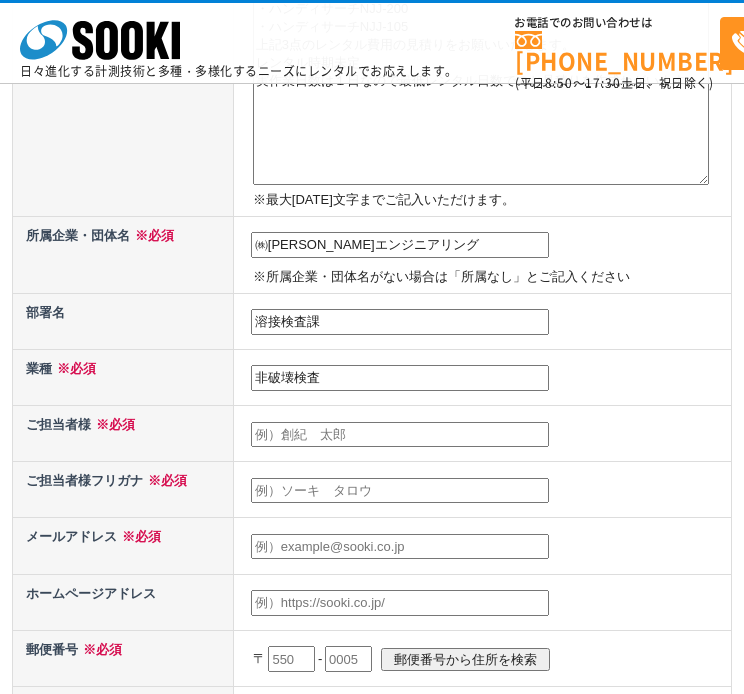 type on "非破壊検査" 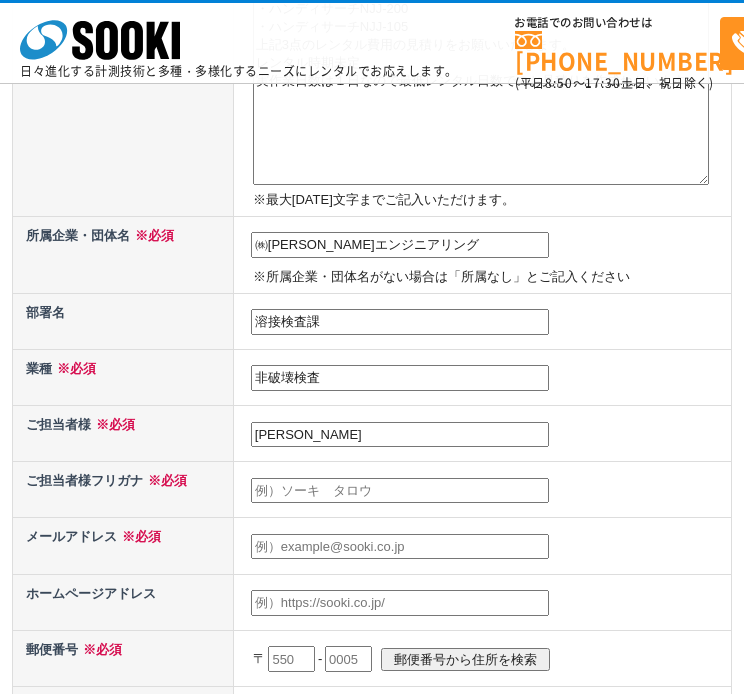 type on "門井左一良" 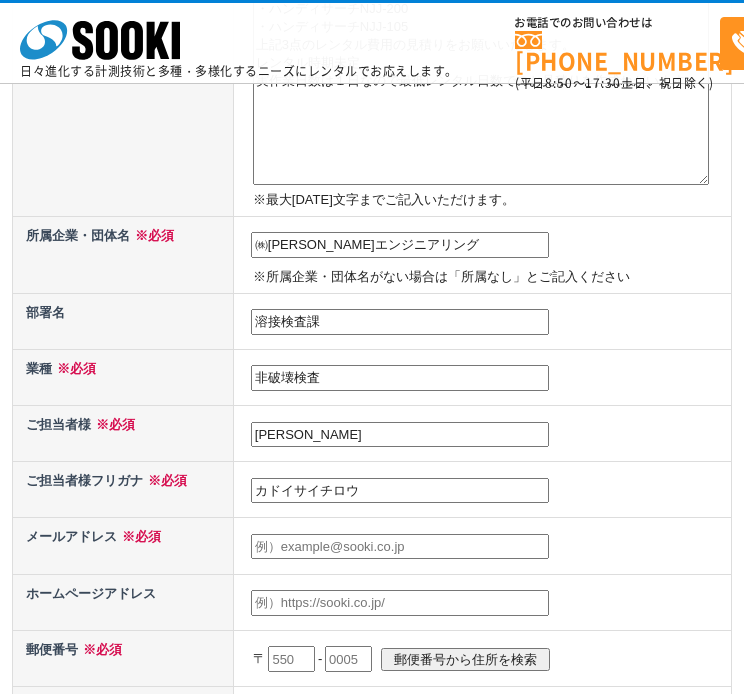 type on "カドイサイチロウ" 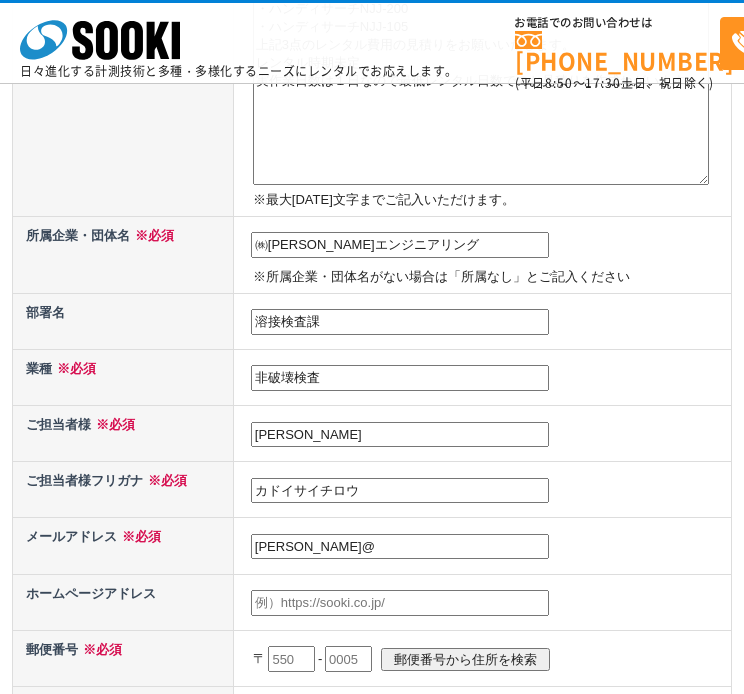 type on "[PERSON_NAME][EMAIL_ADDRESS][DOMAIN_NAME]" 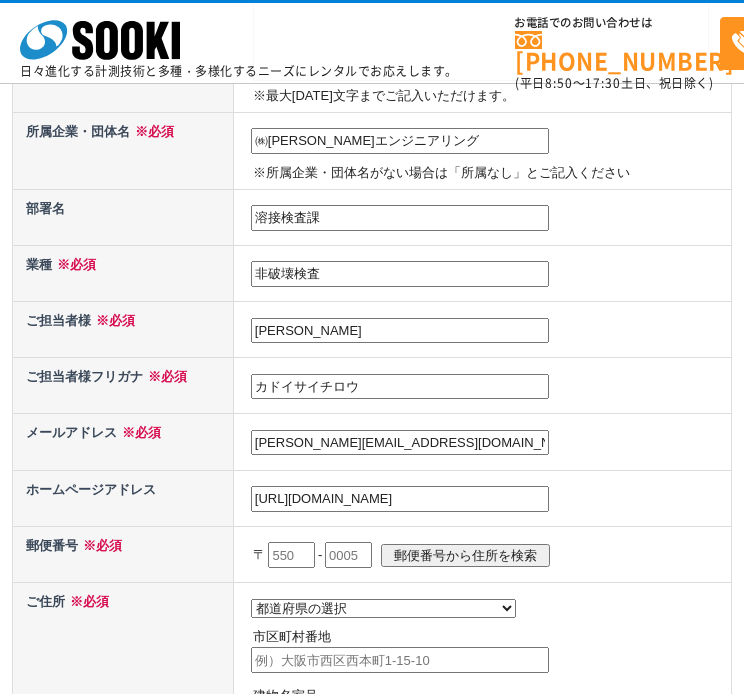 scroll, scrollTop: 700, scrollLeft: 0, axis: vertical 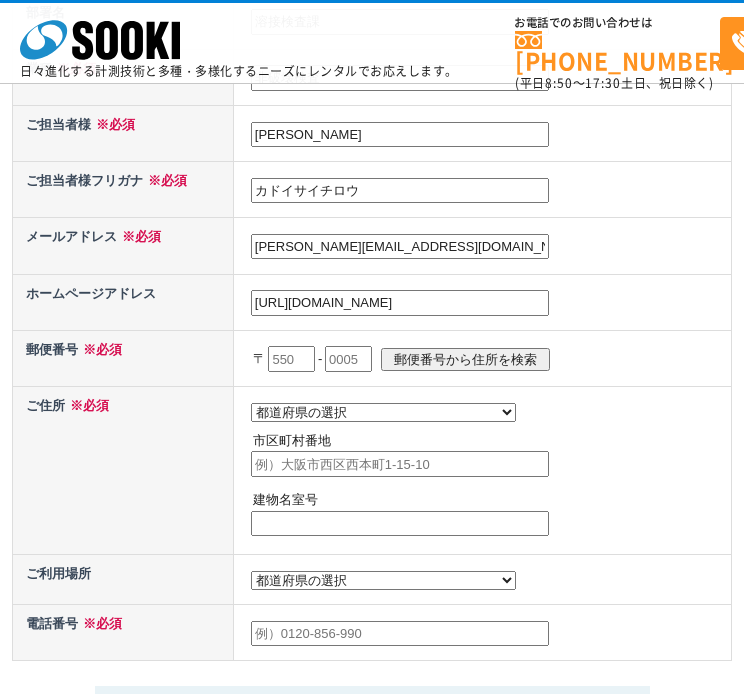 type on "[URL][DOMAIN_NAME]" 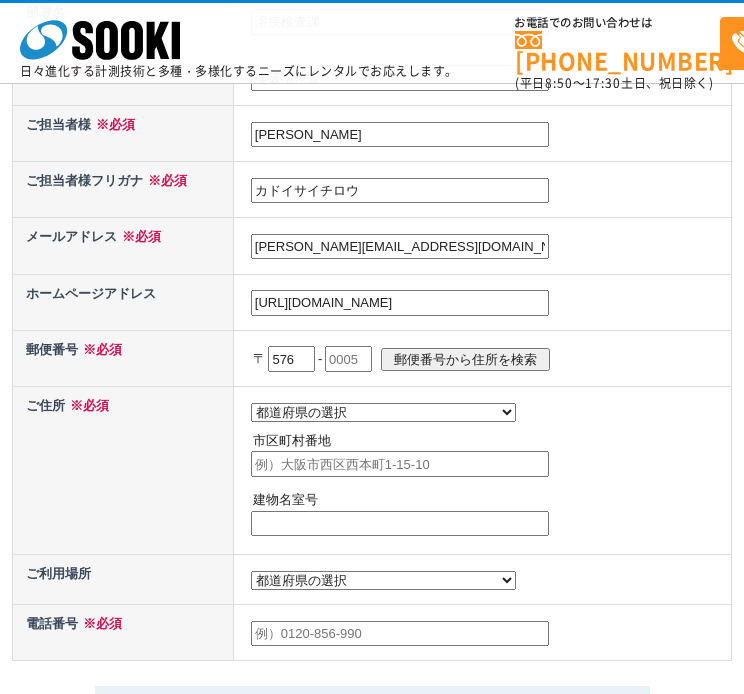 type on "576" 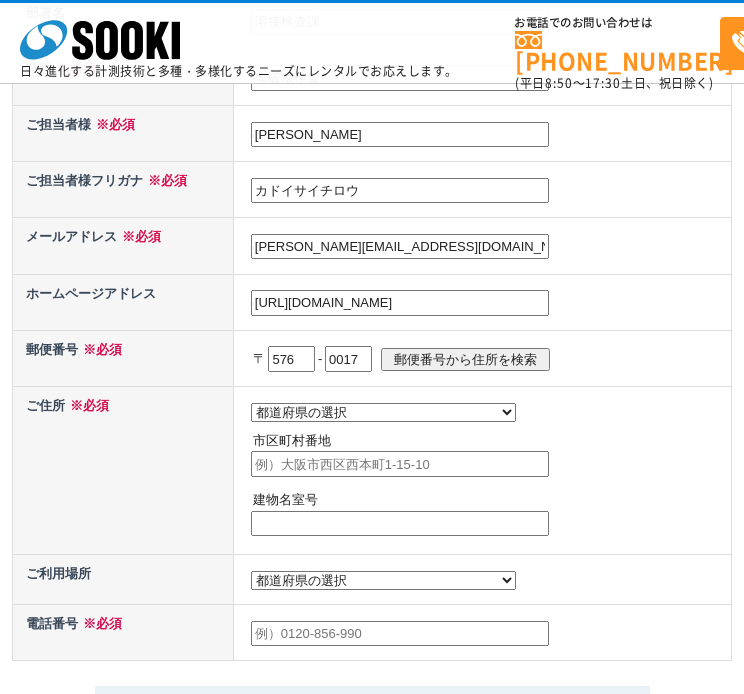 type on "0017" 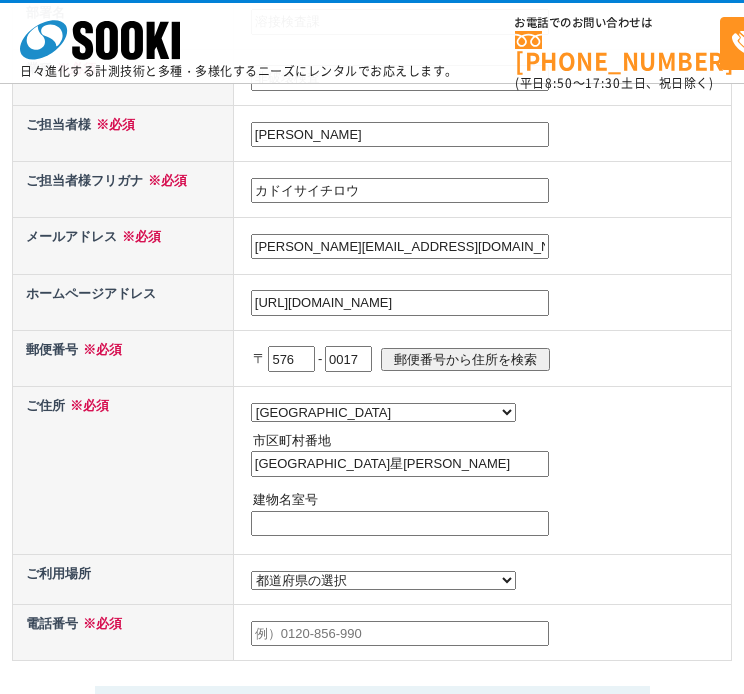 click on "交野市星田北" at bounding box center (400, 464) 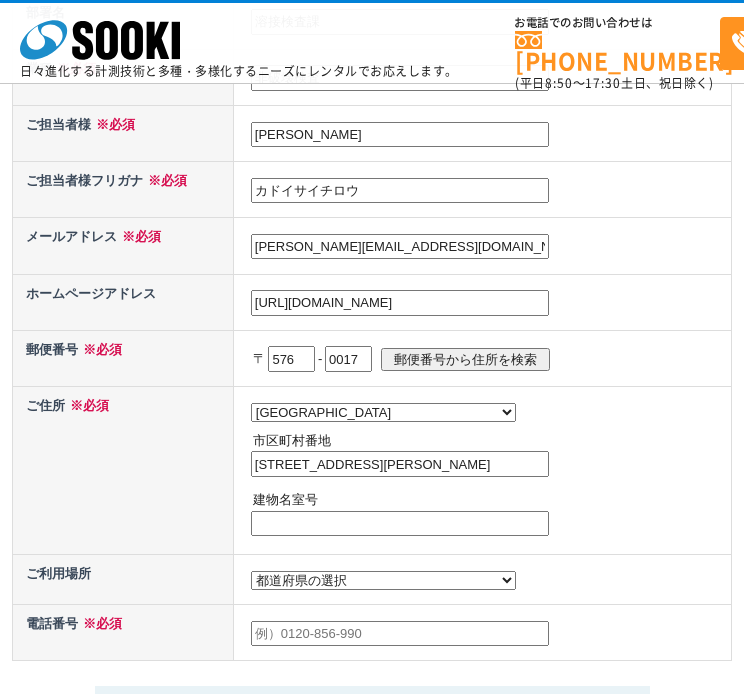 type on "交野市星田北1-31-2" 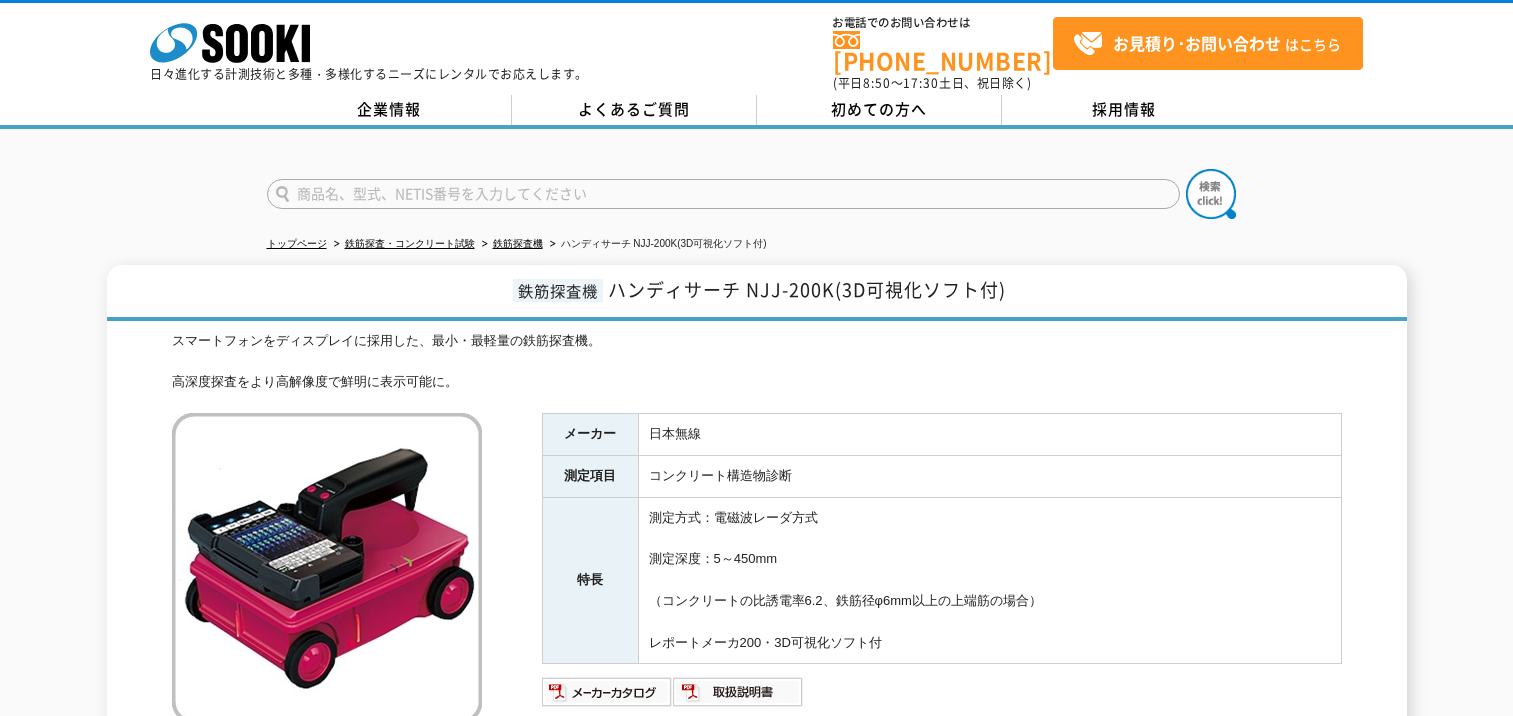 scroll, scrollTop: 100, scrollLeft: 0, axis: vertical 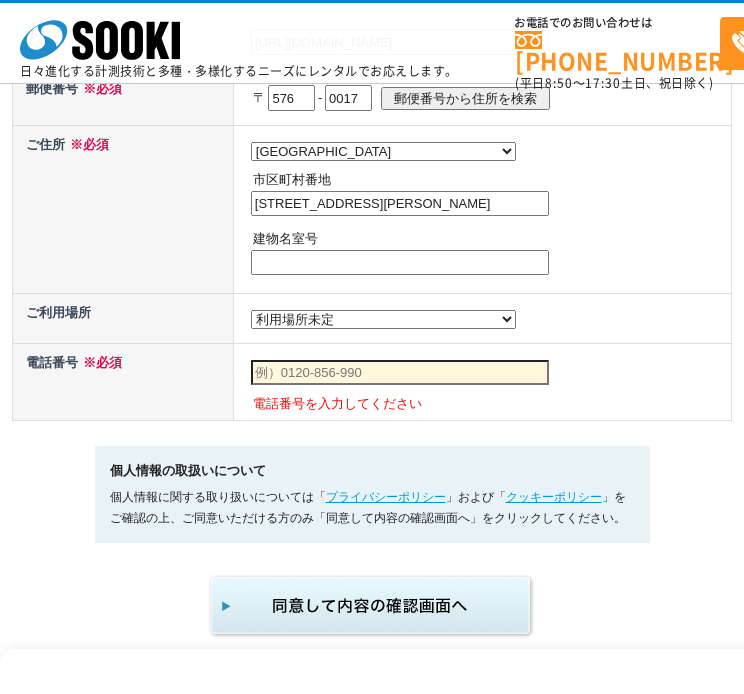 click at bounding box center [400, 373] 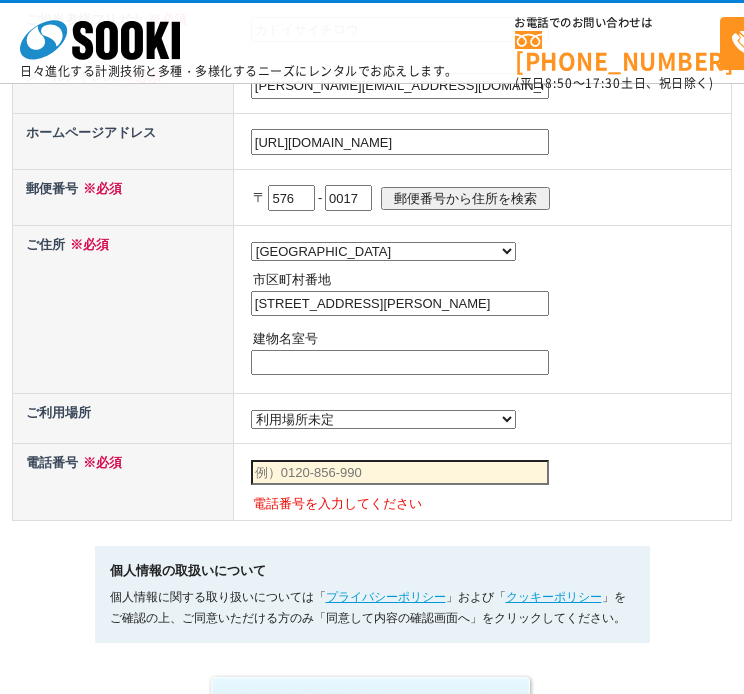 click on "都道府県の選択
利用場所未定 北海道 青森県 岩手県 宮城県 秋田県 山形県 福島県 茨城県 栃木県 群馬県 埼玉県 千葉県 東京都 神奈川県 新潟県 富山県 石川県 福井県 山梨県 長野県 岐阜県 静岡県 愛知県 三重県 滋賀県 京都府 大阪府 兵庫県 奈良県 和歌山県 鳥取県 島根県 岡山県 広島県 山口県 徳島県 香川県 愛媛県 高知県 福岡県 佐賀県 長崎県 熊本県 大分県 宮崎県 鹿児島県 沖縄県 /* 20250204 MOD ↑ */
/* 20241122 MOD ↑ */" at bounding box center (383, 419) 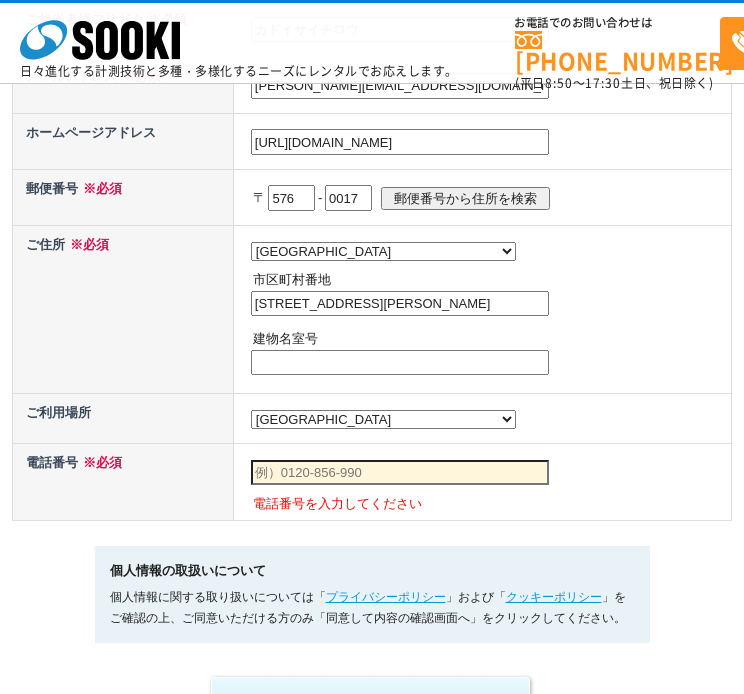 click at bounding box center (400, 473) 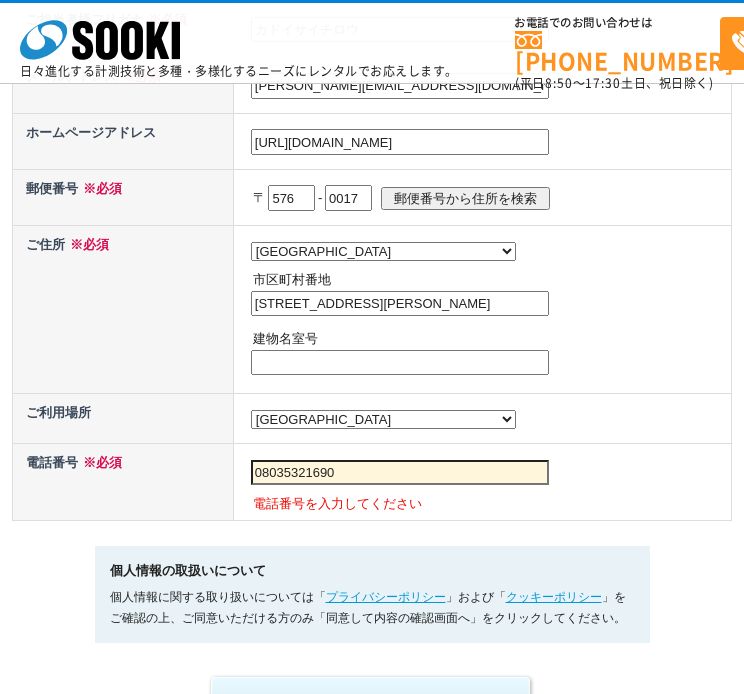 click on "08035321690
電話番号を入力してください" at bounding box center [482, 482] 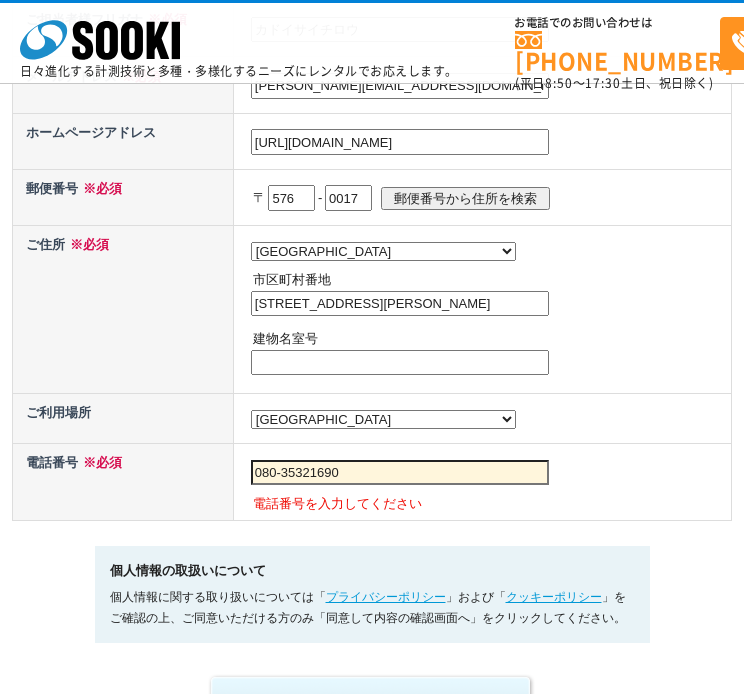 click on "080-35321690" at bounding box center (400, 473) 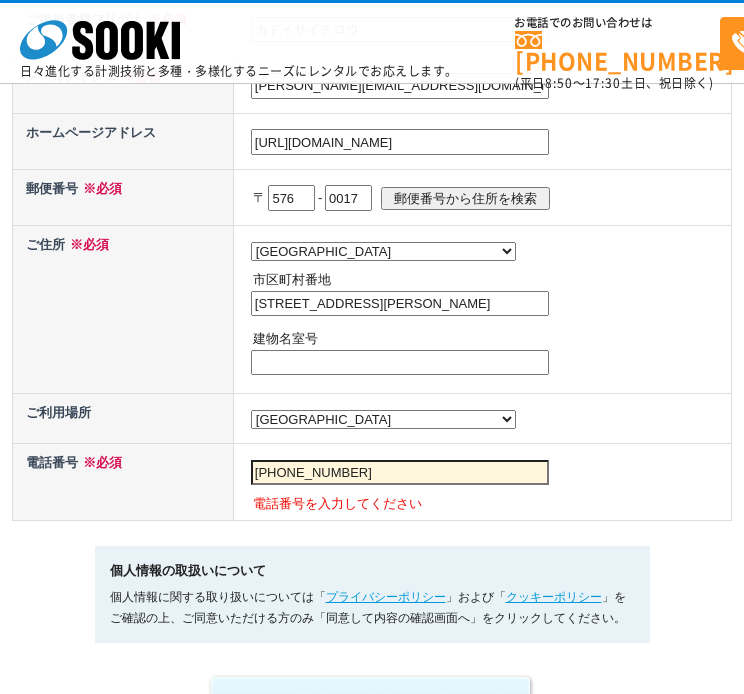 type on "[PHONE_NUMBER]" 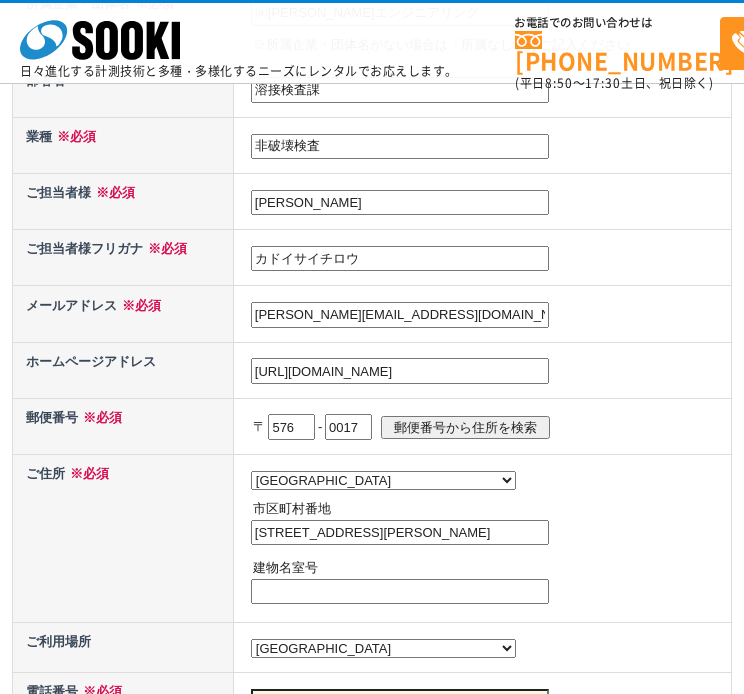 scroll, scrollTop: 800, scrollLeft: 0, axis: vertical 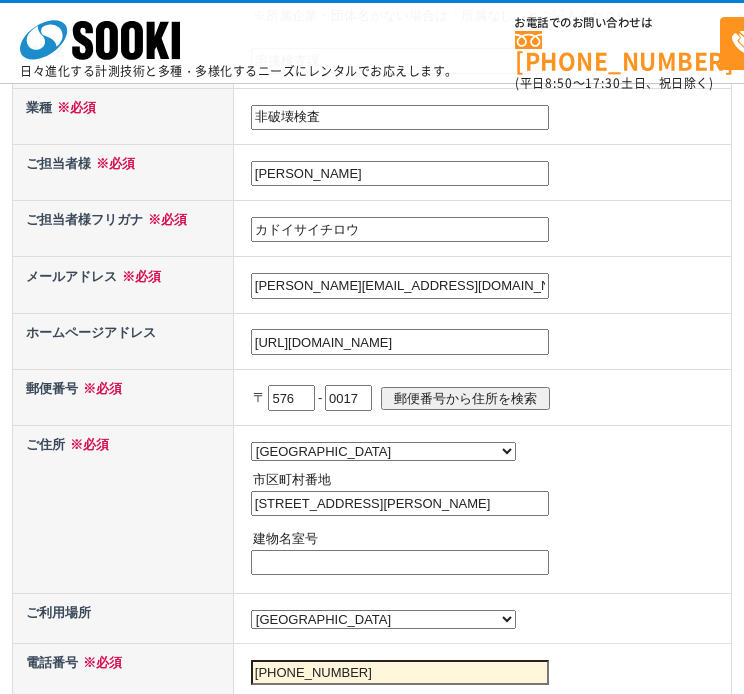 click at bounding box center [400, 563] 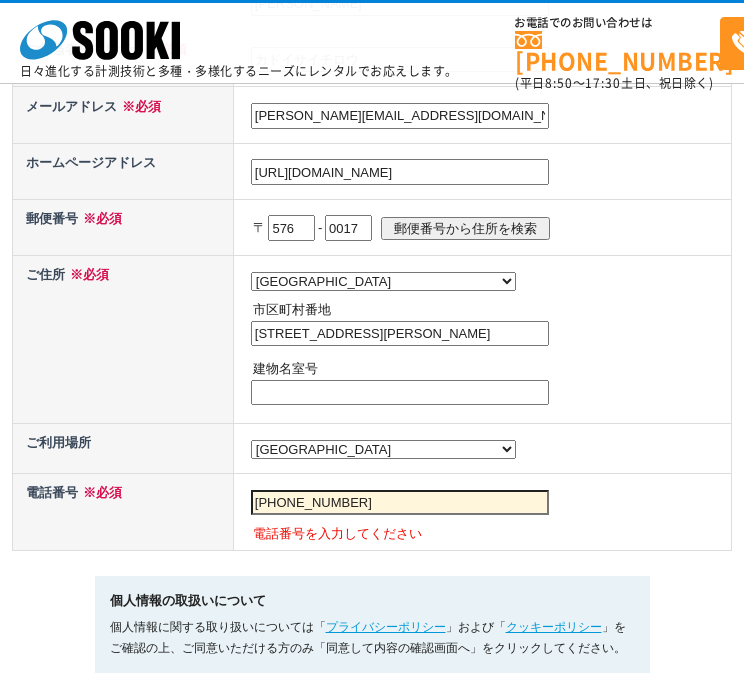 scroll, scrollTop: 1000, scrollLeft: 0, axis: vertical 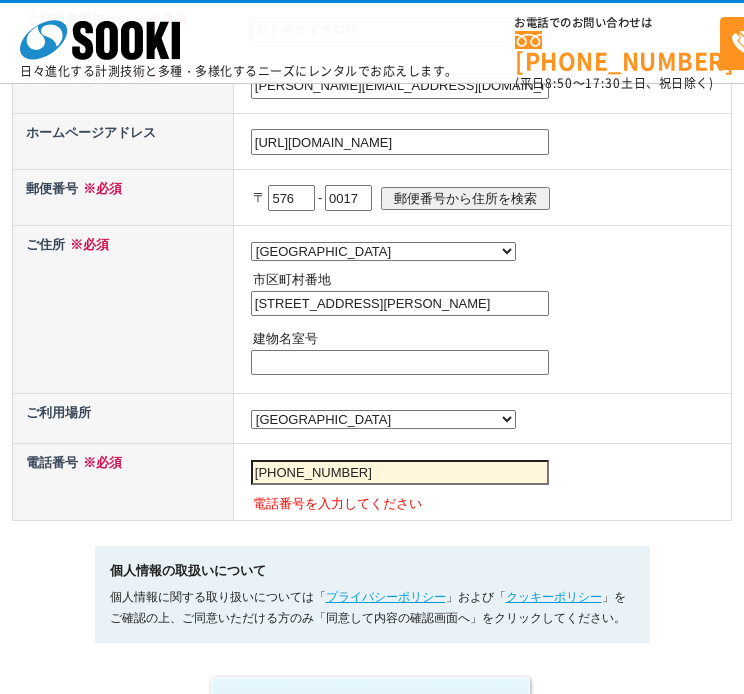 click on "電話番号 ※必須" at bounding box center [123, 482] 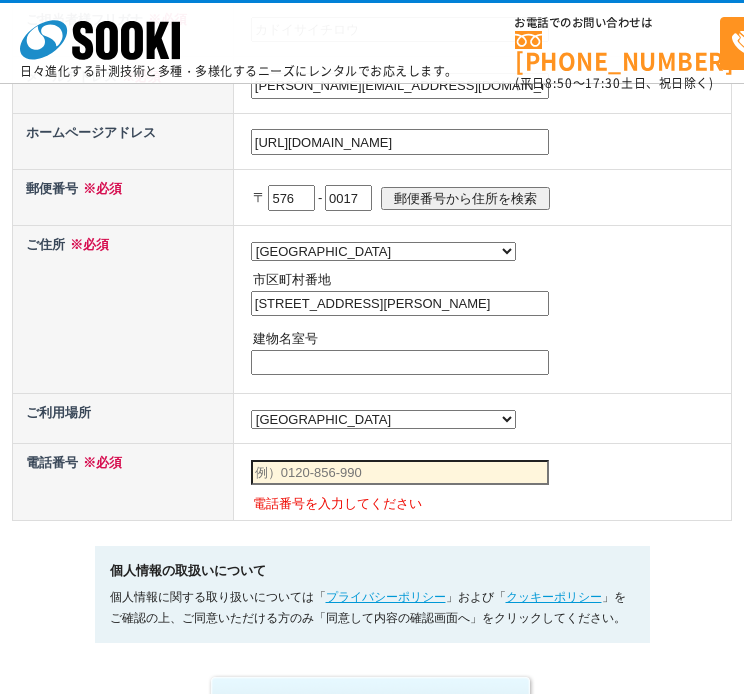 click on "お問い合わせ内容 ※必須
在庫・納期
技術的・専門的内容
価格
総合カタログ希望
採用情報他
その他レンタルについて
3Dスキャナー関連
ご要望 ※必須
・iRadar ADSPIRE01
・ハンディサーチNJJ-200
・ハンディサーチNJJ-105
上記3点のレンタル費用の見積りをお願いいたします。
レンタル時期未定。
実作業日数は１日なので最低レンタル日数でのお見積りを作成ねがいます。
※最大2000文字までご記入いただけます。
所属企業・団体名 ※必須 576" at bounding box center (372, 64) 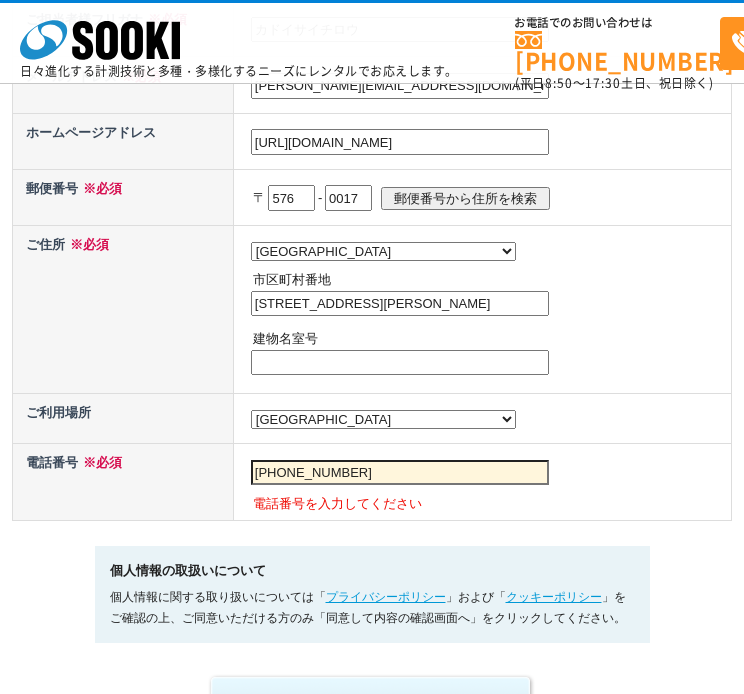 click on "個人情報の取扱いについて
個人情報に関する取り扱いについては「 プライバシーポリシー 」および「 クッキーポリシー 」をご確認の上、ご同意いただける方のみ「同意して内容の確認画面へ」をクリックしてください。" at bounding box center [372, 594] 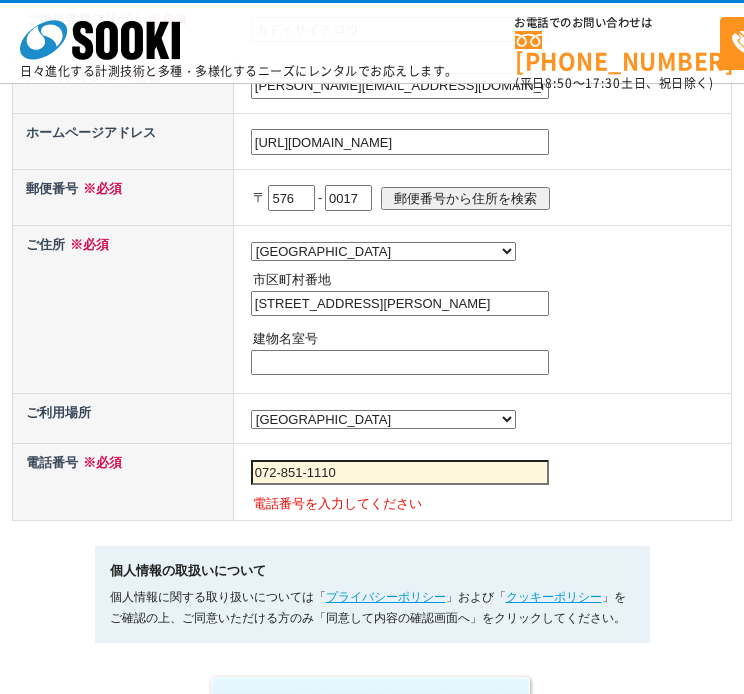 type on "072-851-1110" 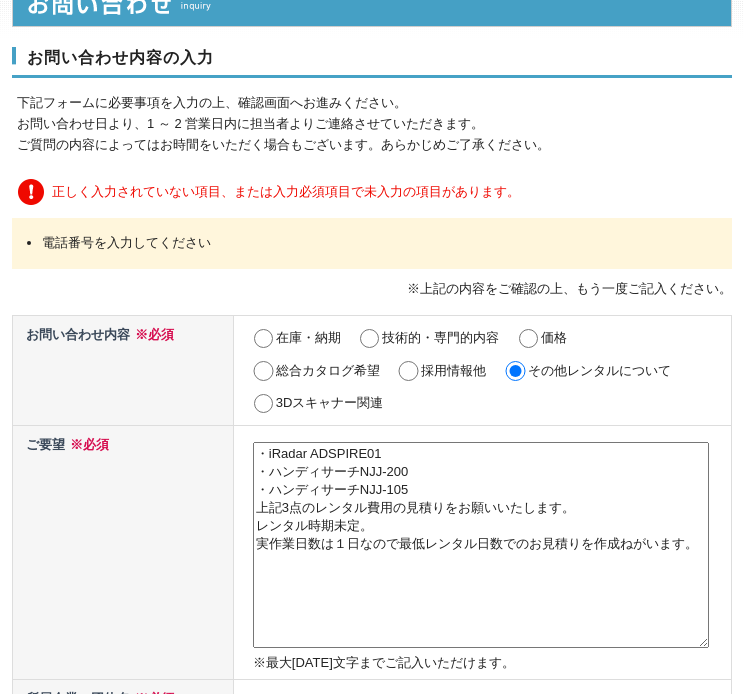 scroll, scrollTop: 0, scrollLeft: 0, axis: both 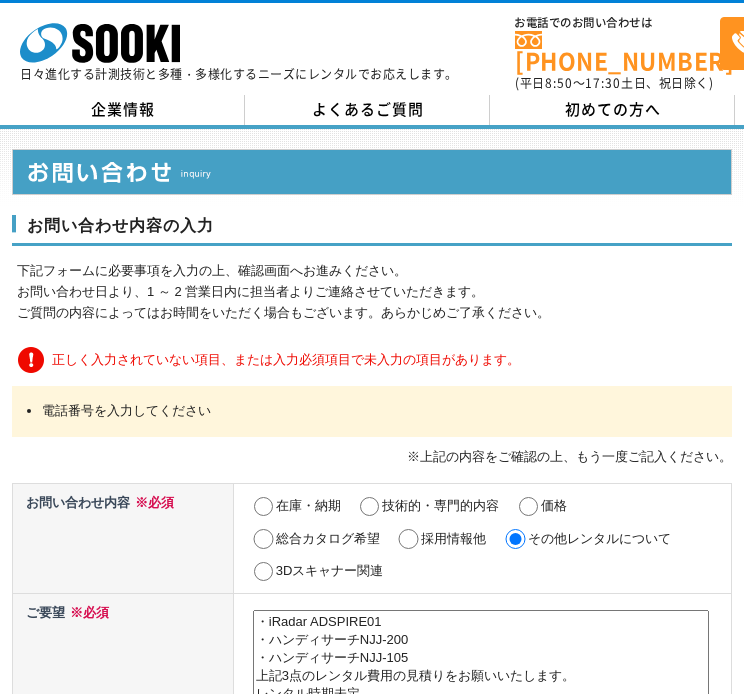 click on "電話番号を入力してください" at bounding box center (372, 411) 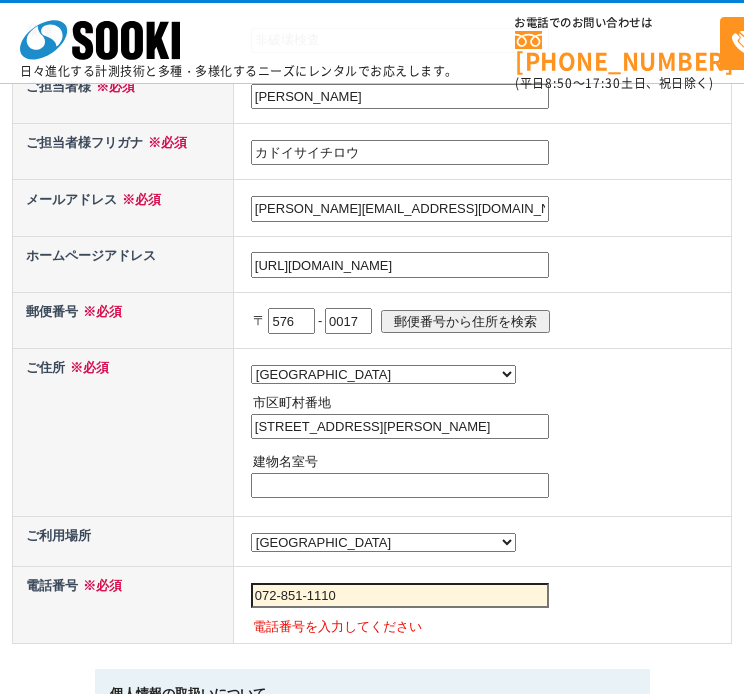 scroll, scrollTop: 1000, scrollLeft: 0, axis: vertical 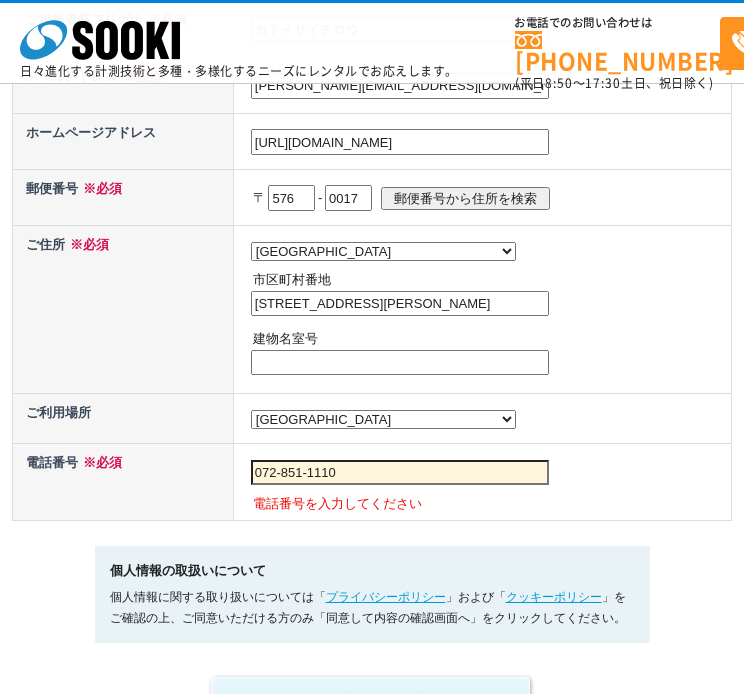 drag, startPoint x: 358, startPoint y: 464, endPoint x: 214, endPoint y: 464, distance: 144 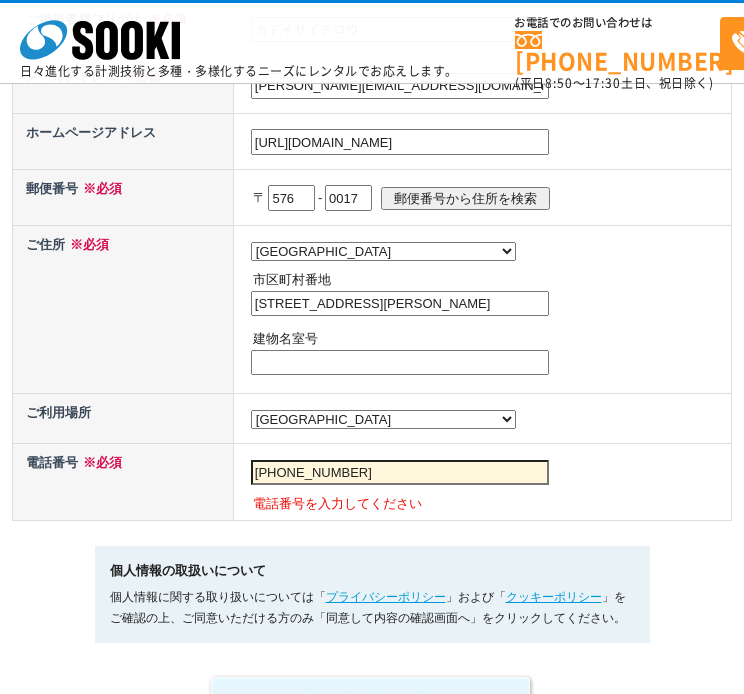 type on "[PHONE_NUMBER]" 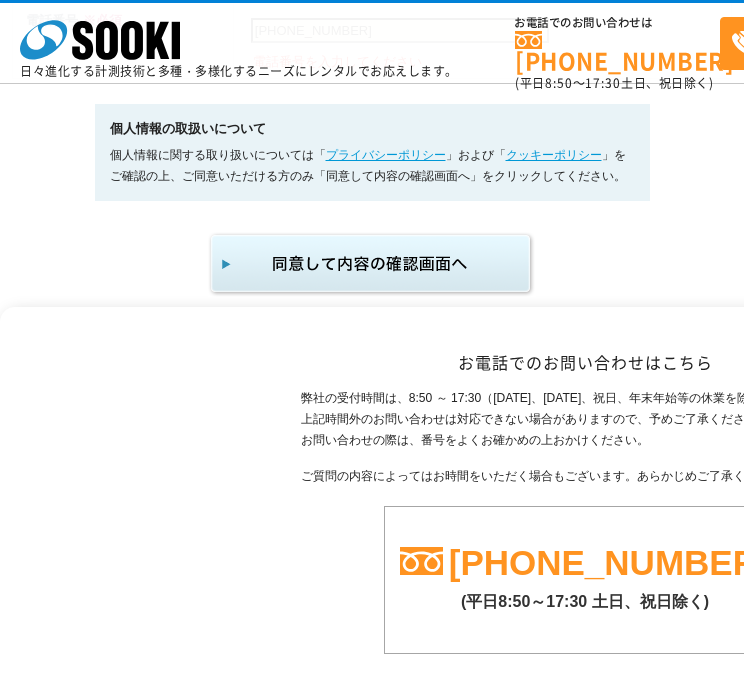 scroll, scrollTop: 1500, scrollLeft: 0, axis: vertical 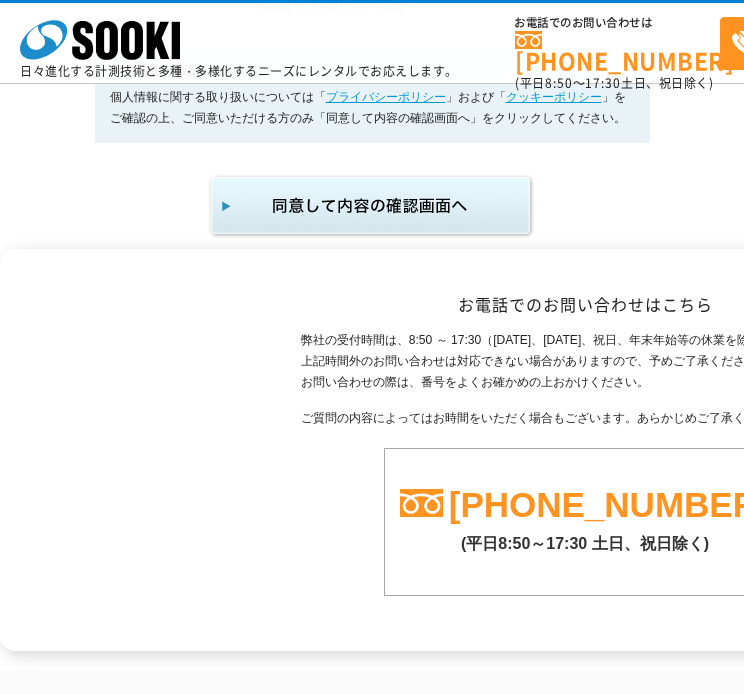 click at bounding box center (372, 206) 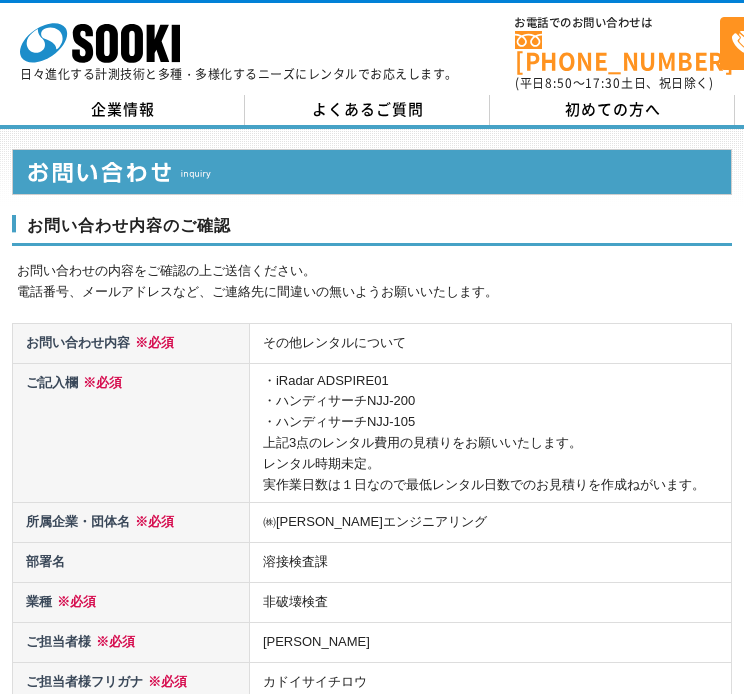 scroll, scrollTop: 0, scrollLeft: 0, axis: both 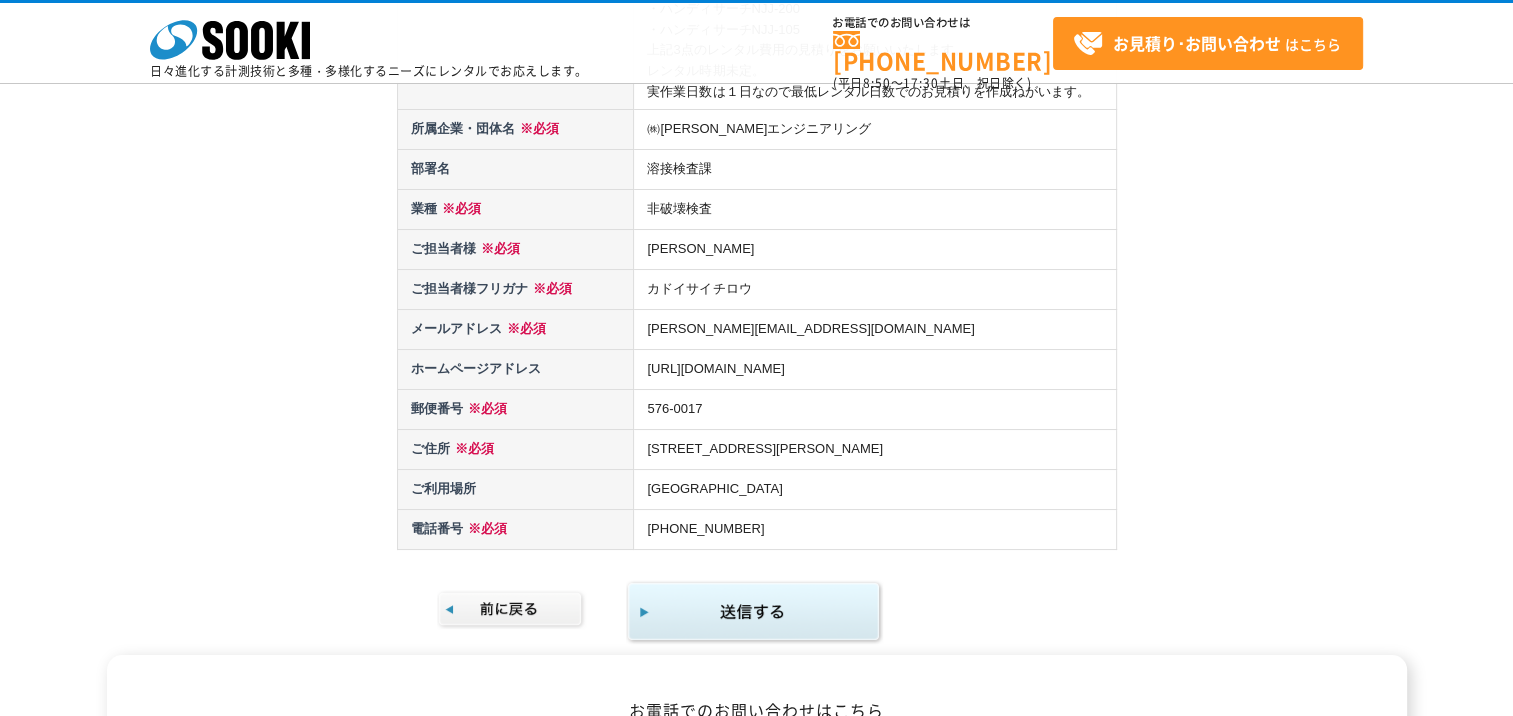 click at bounding box center (754, 612) 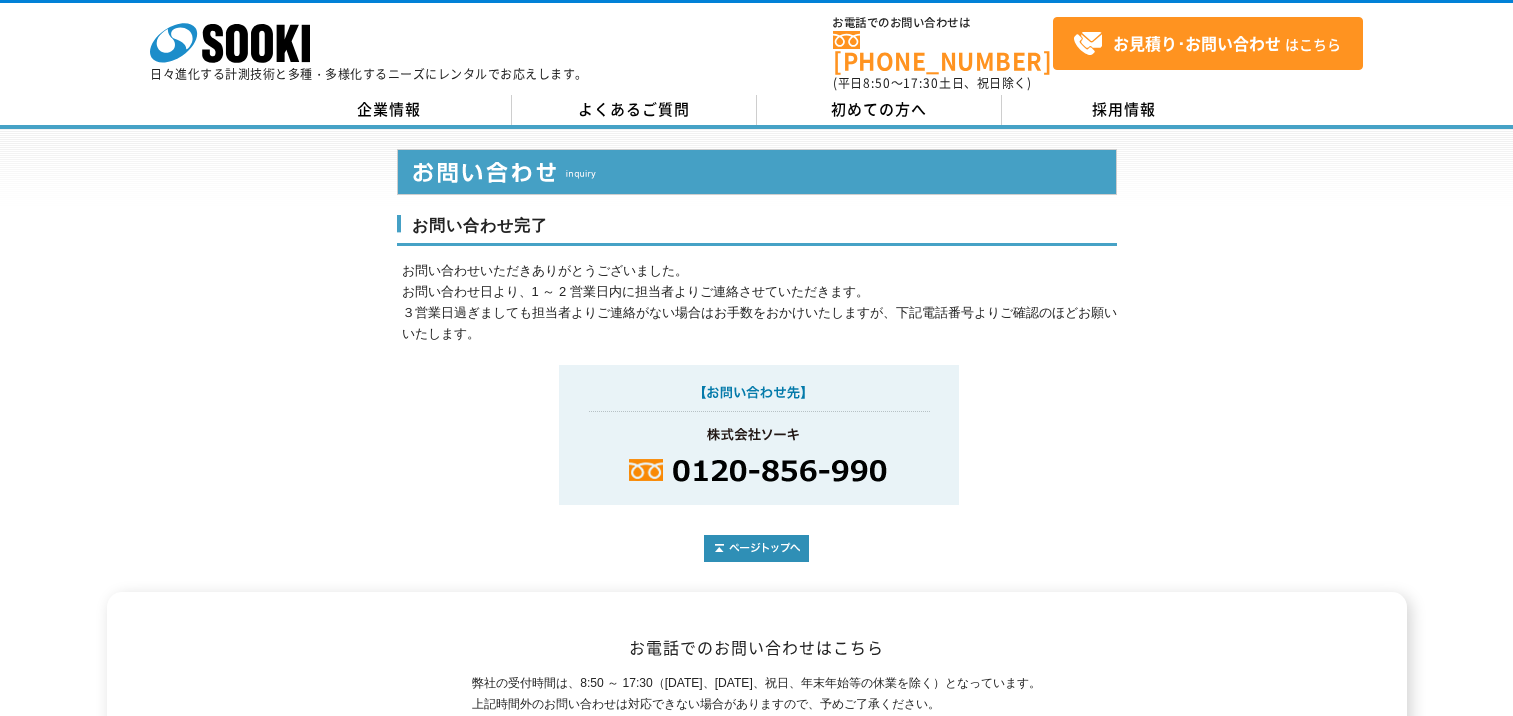 scroll, scrollTop: 0, scrollLeft: 0, axis: both 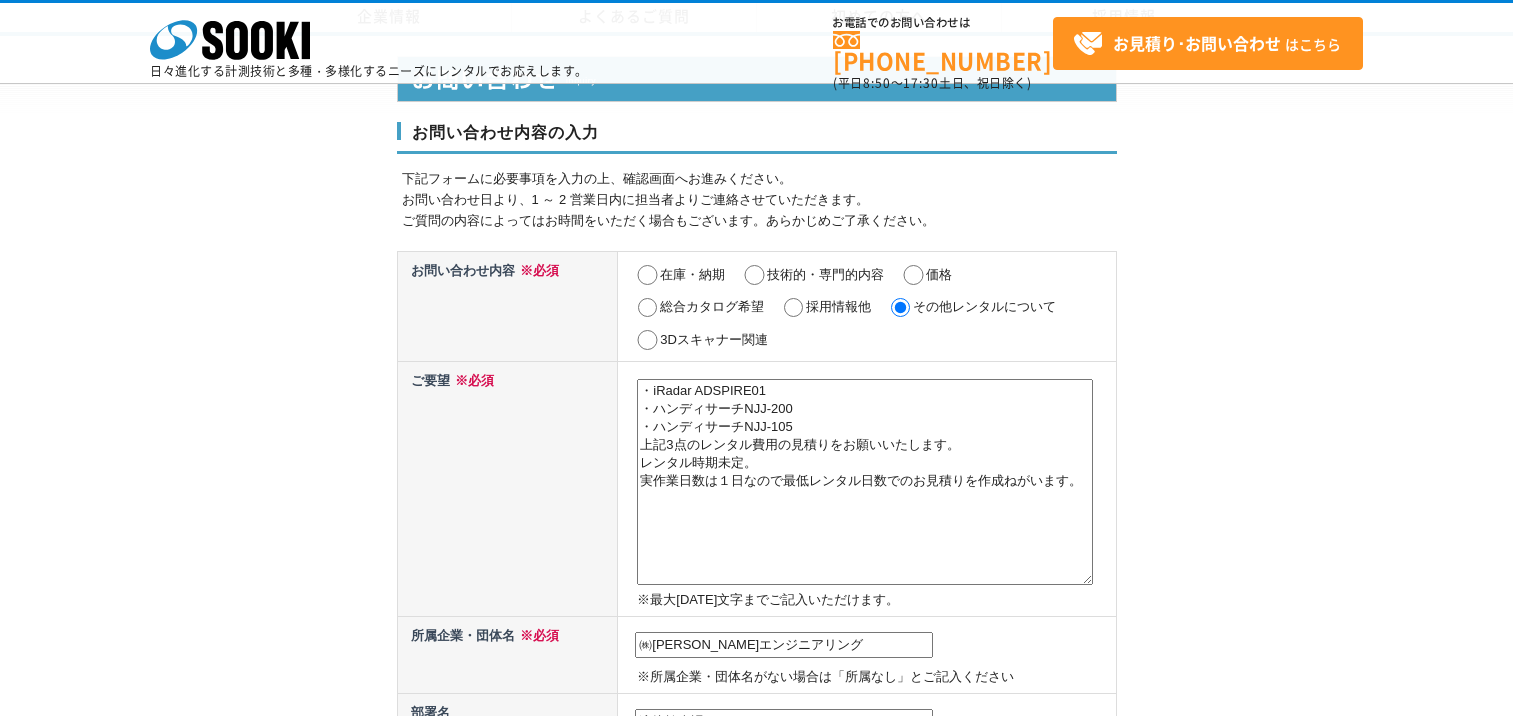 select on "27" 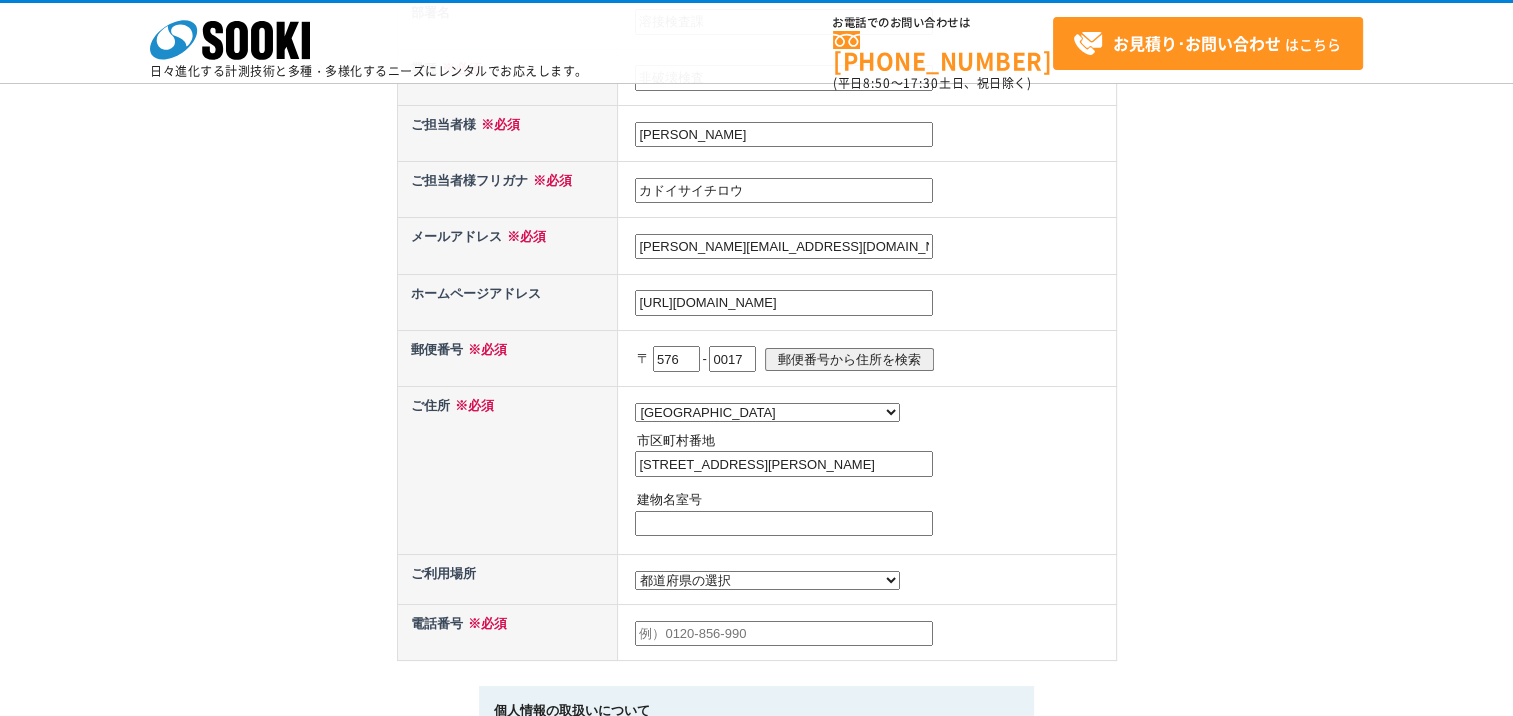 scroll, scrollTop: 0, scrollLeft: 0, axis: both 